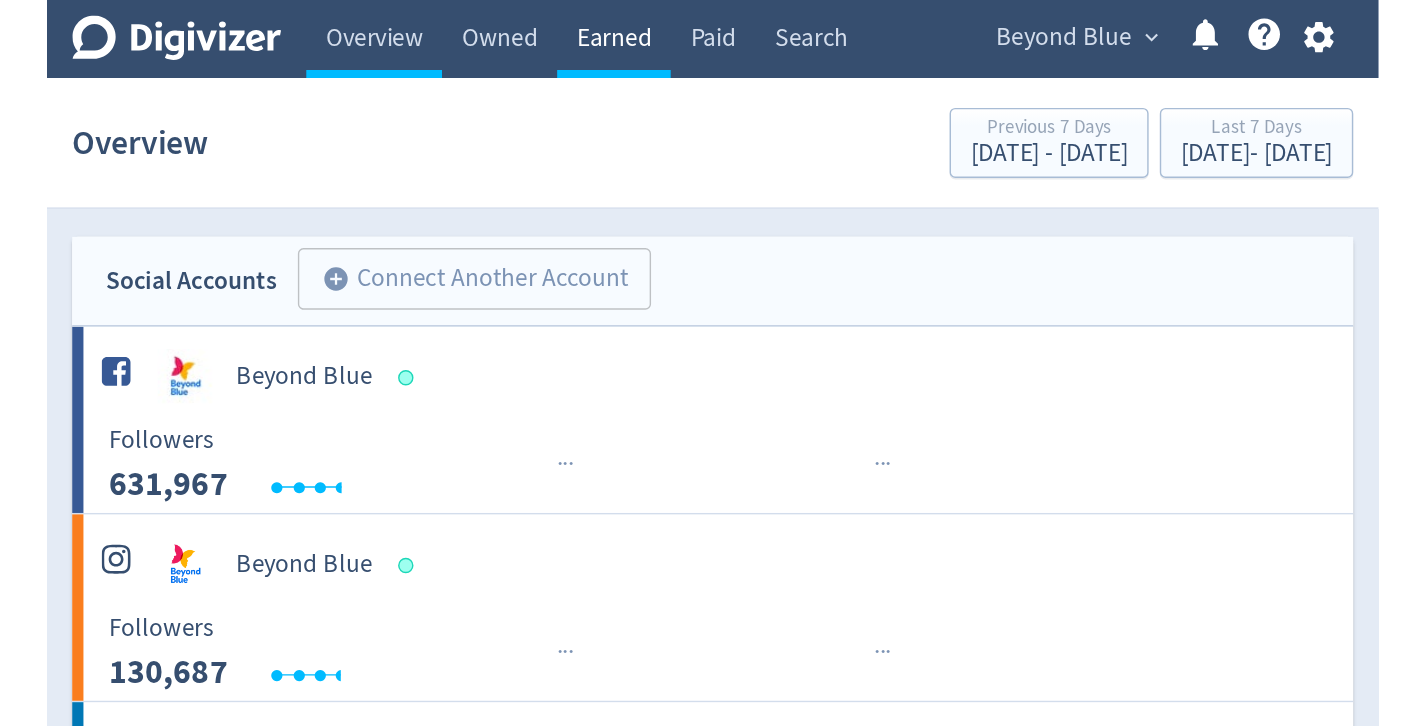 scroll, scrollTop: 0, scrollLeft: 0, axis: both 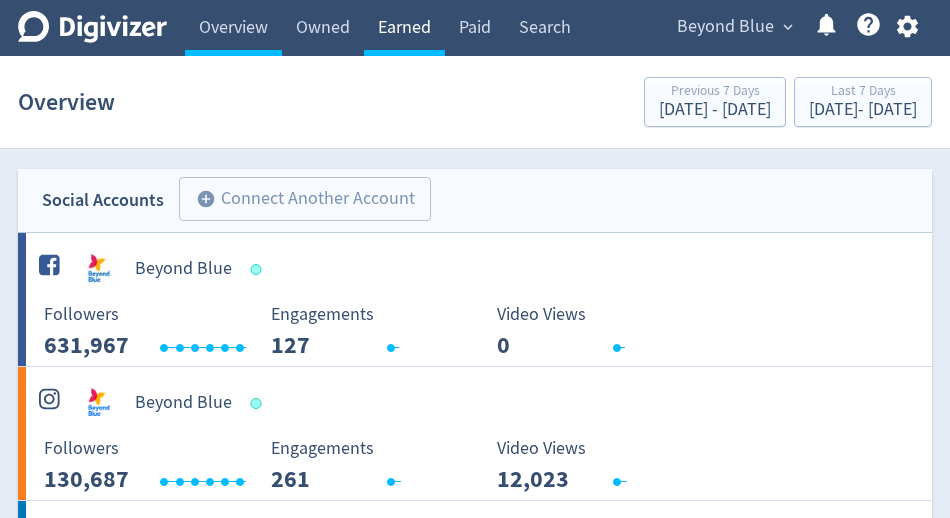 click on "Earned" at bounding box center [404, 28] 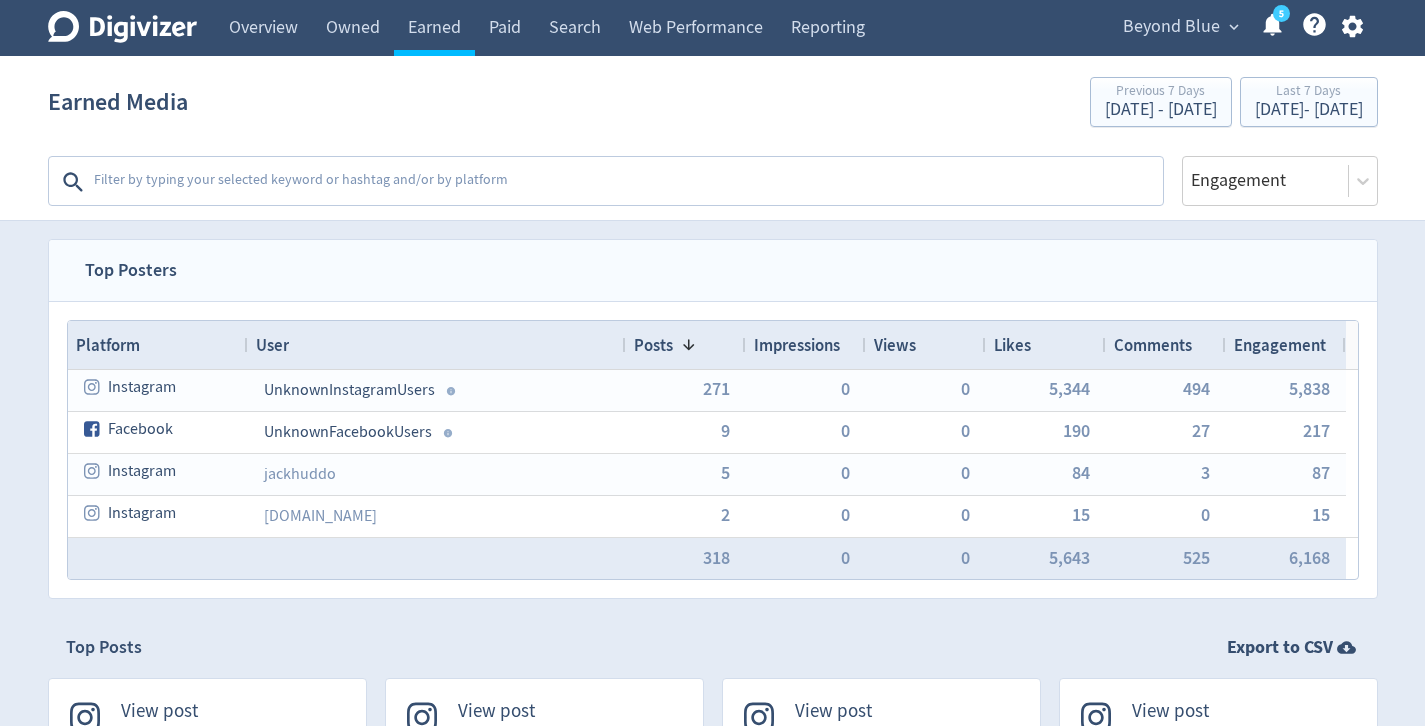 click on "Comments" at bounding box center [1153, 345] 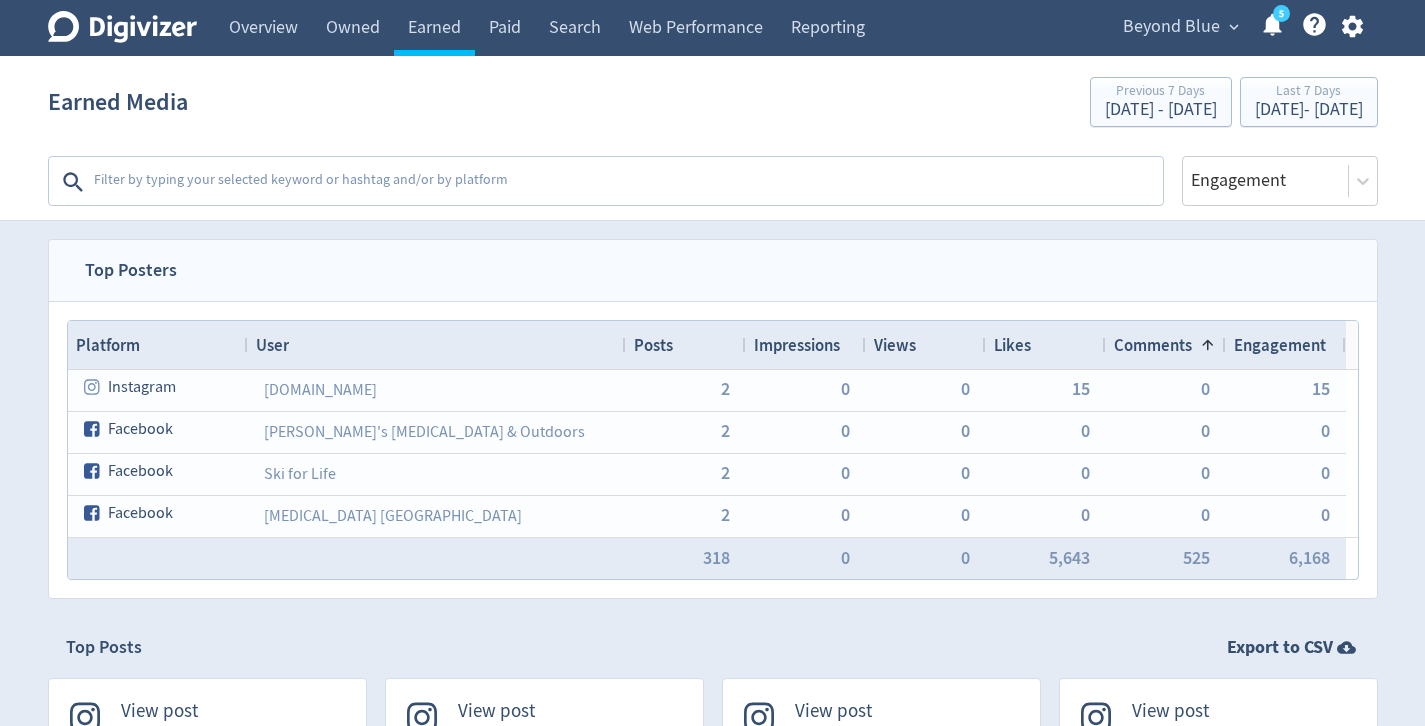 click on "Likes" at bounding box center [1046, 345] 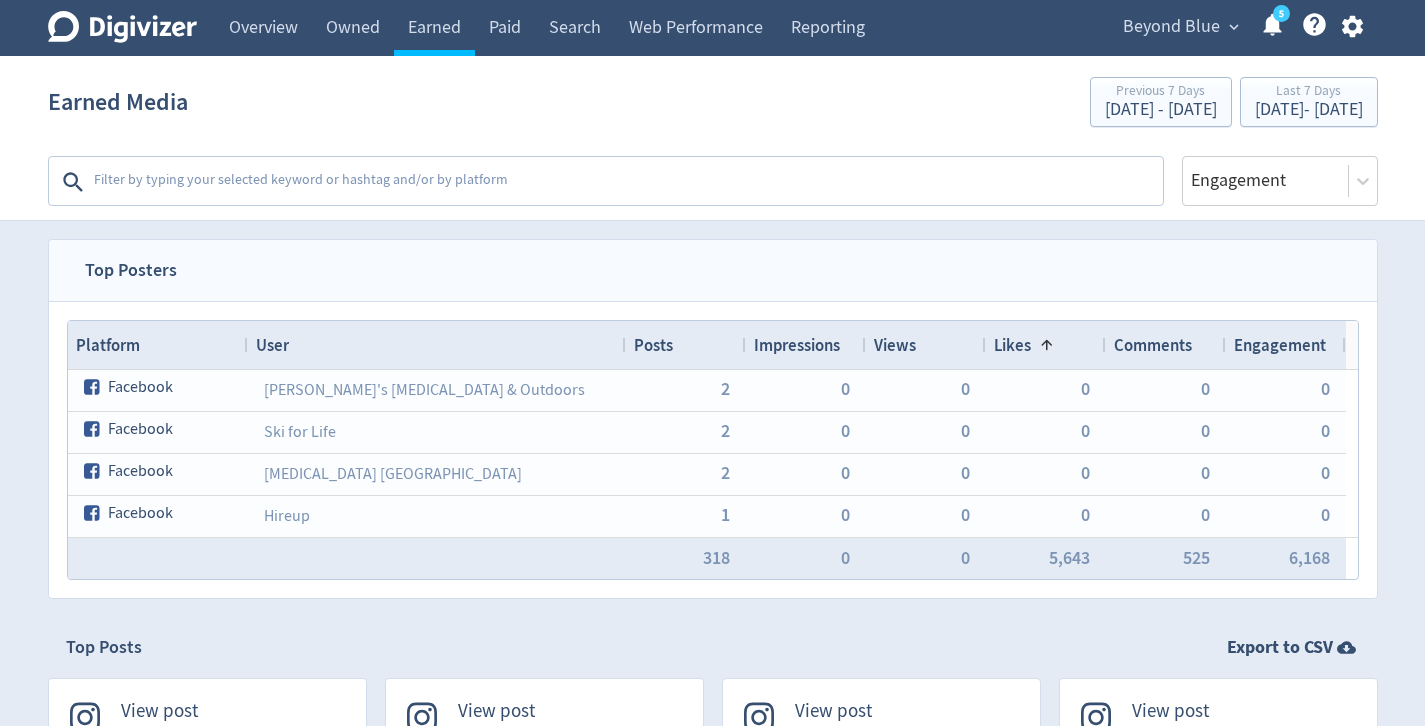 click on "Engagement" at bounding box center [1280, 345] 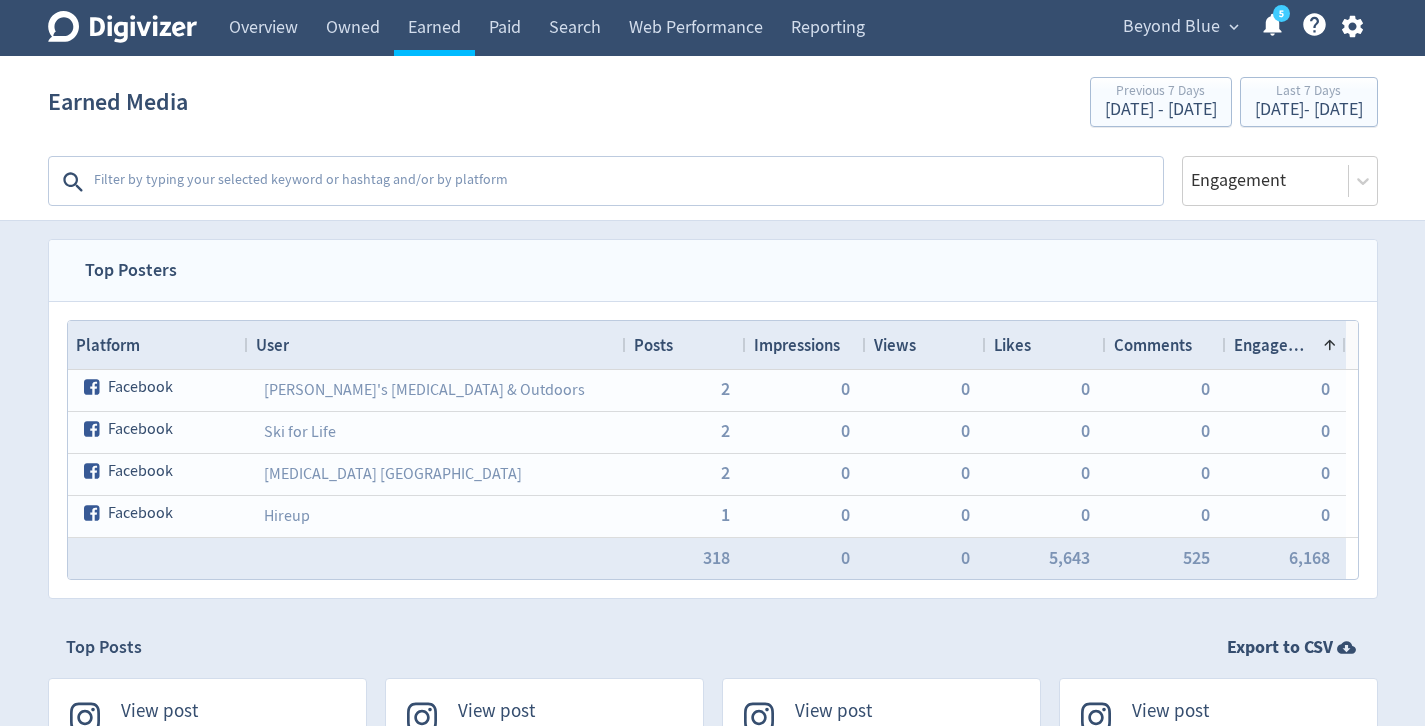 click on "Comments" at bounding box center (1153, 345) 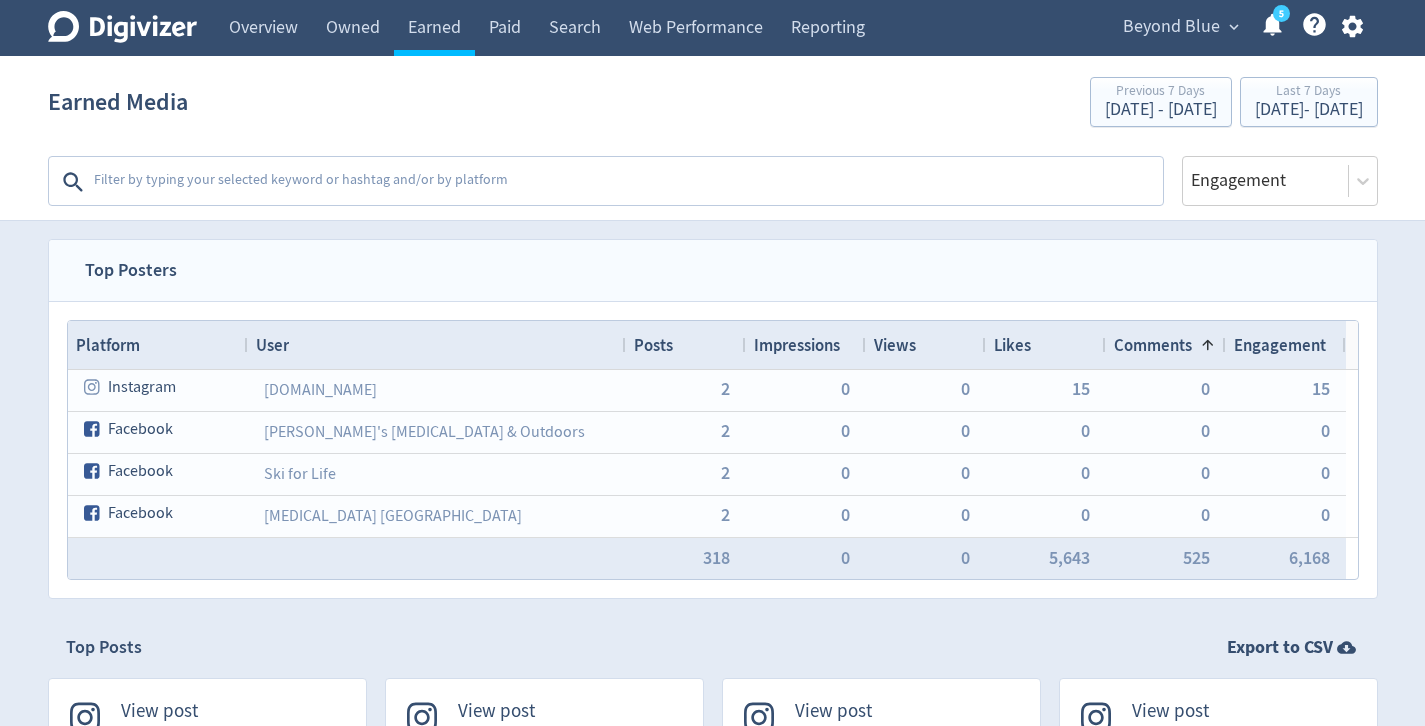 click on "Comments" at bounding box center [1153, 345] 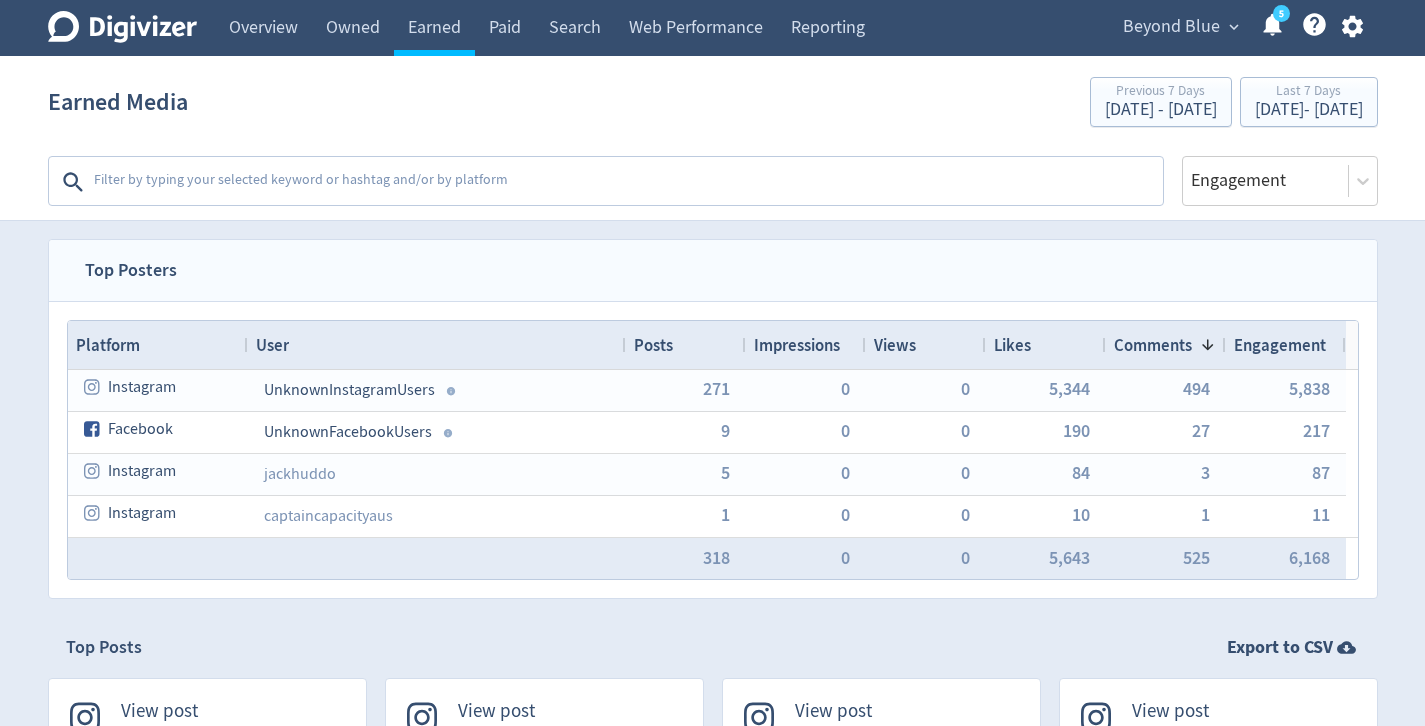 click on "Beyond Blue" at bounding box center [1171, 27] 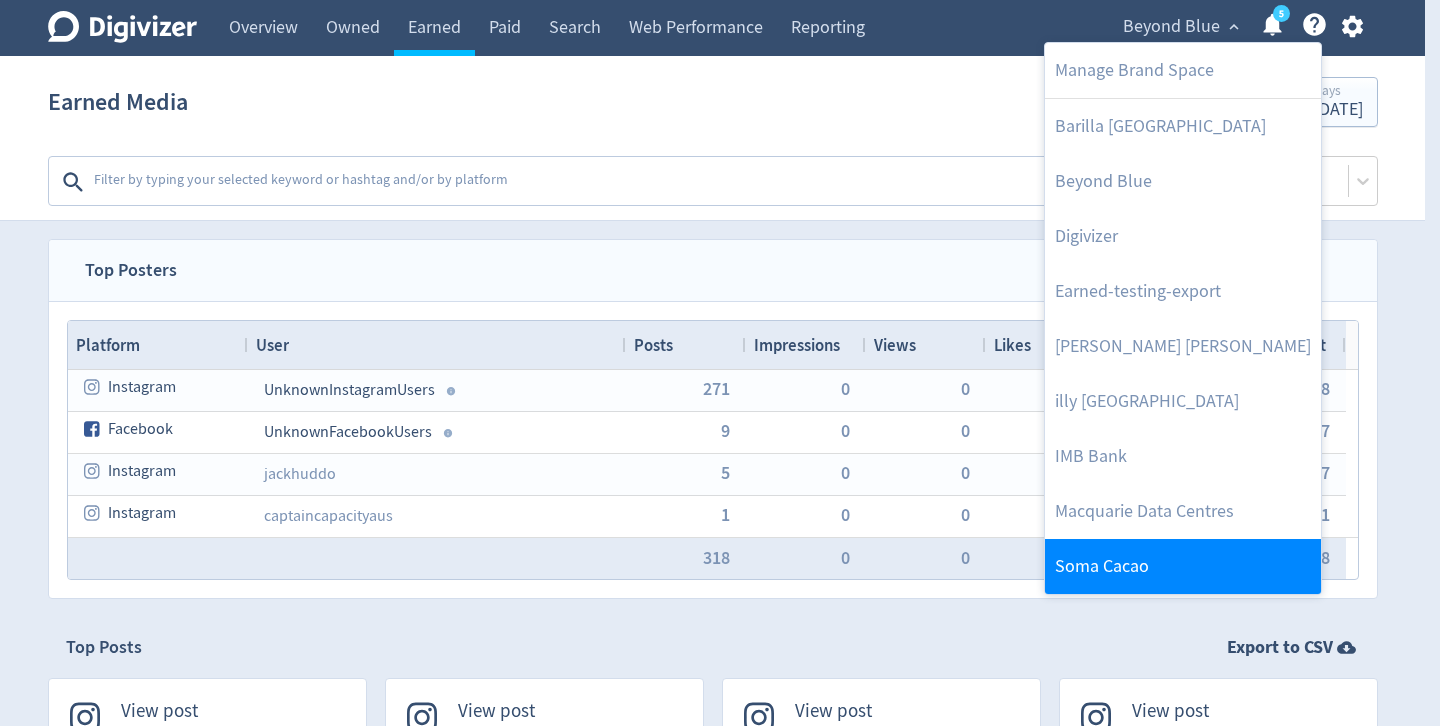 click on "Soma Cacao" at bounding box center [1183, 566] 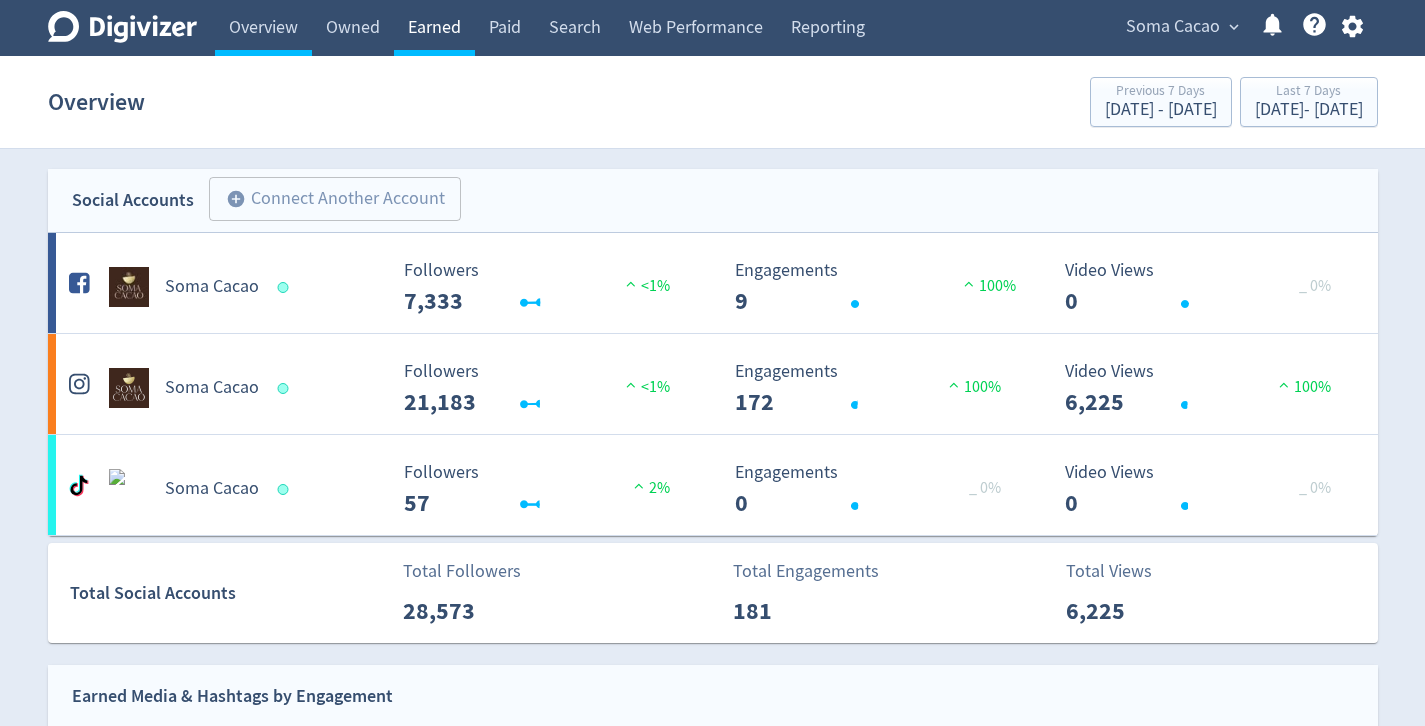 click on "Earned" at bounding box center [434, 28] 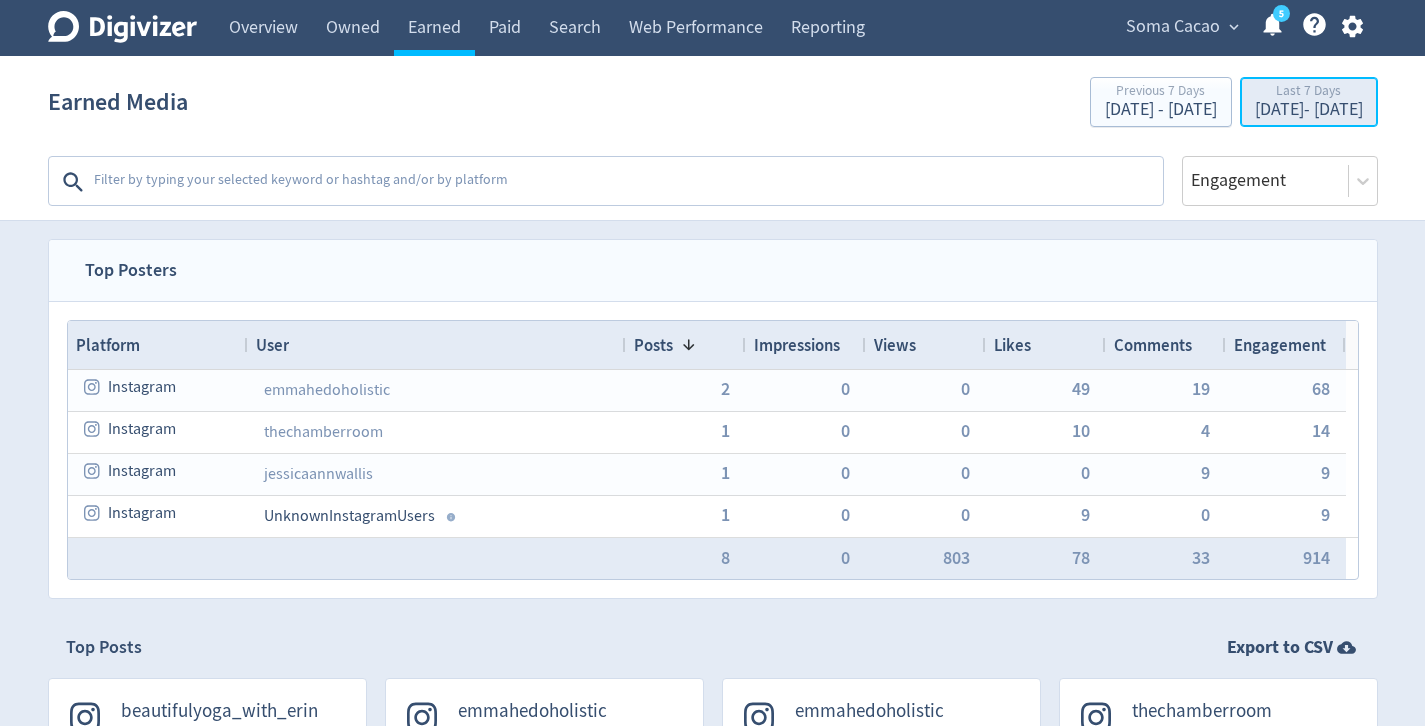 click on "Last 7 Days" at bounding box center (1309, 92) 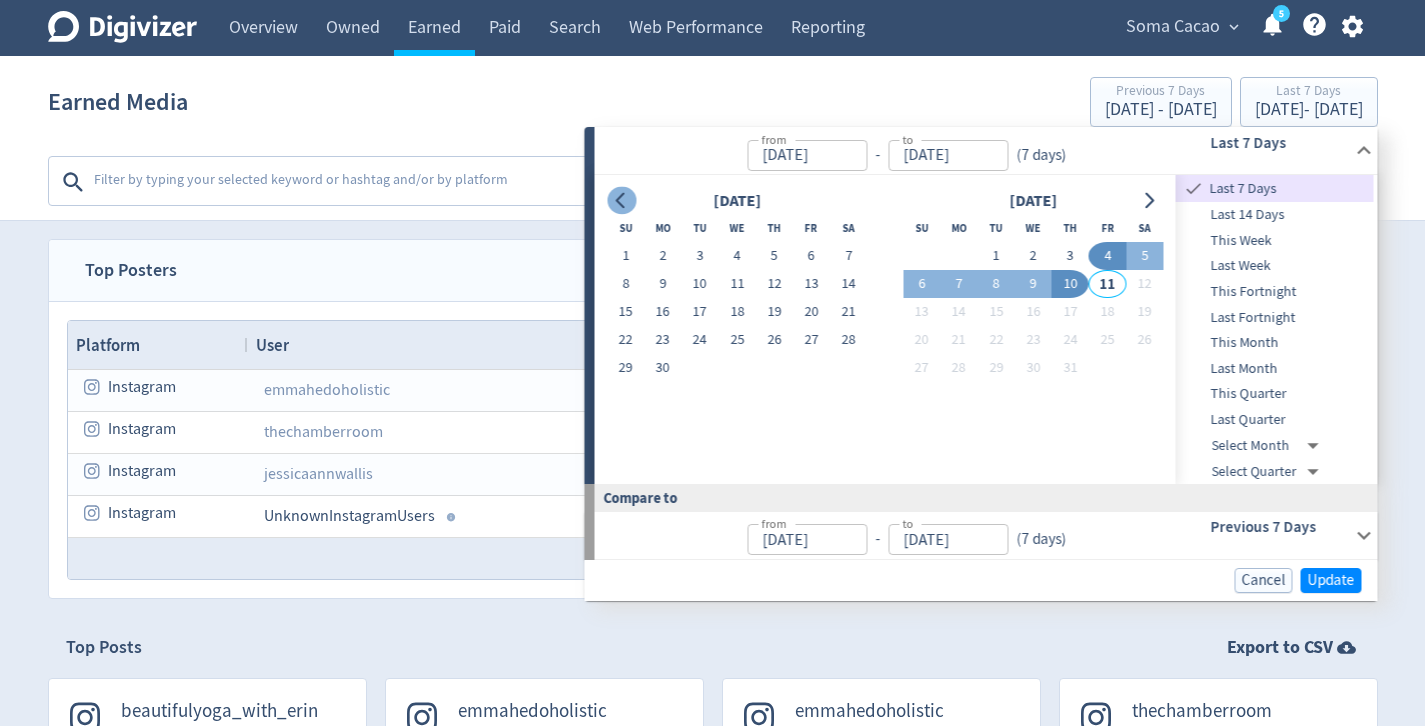 click 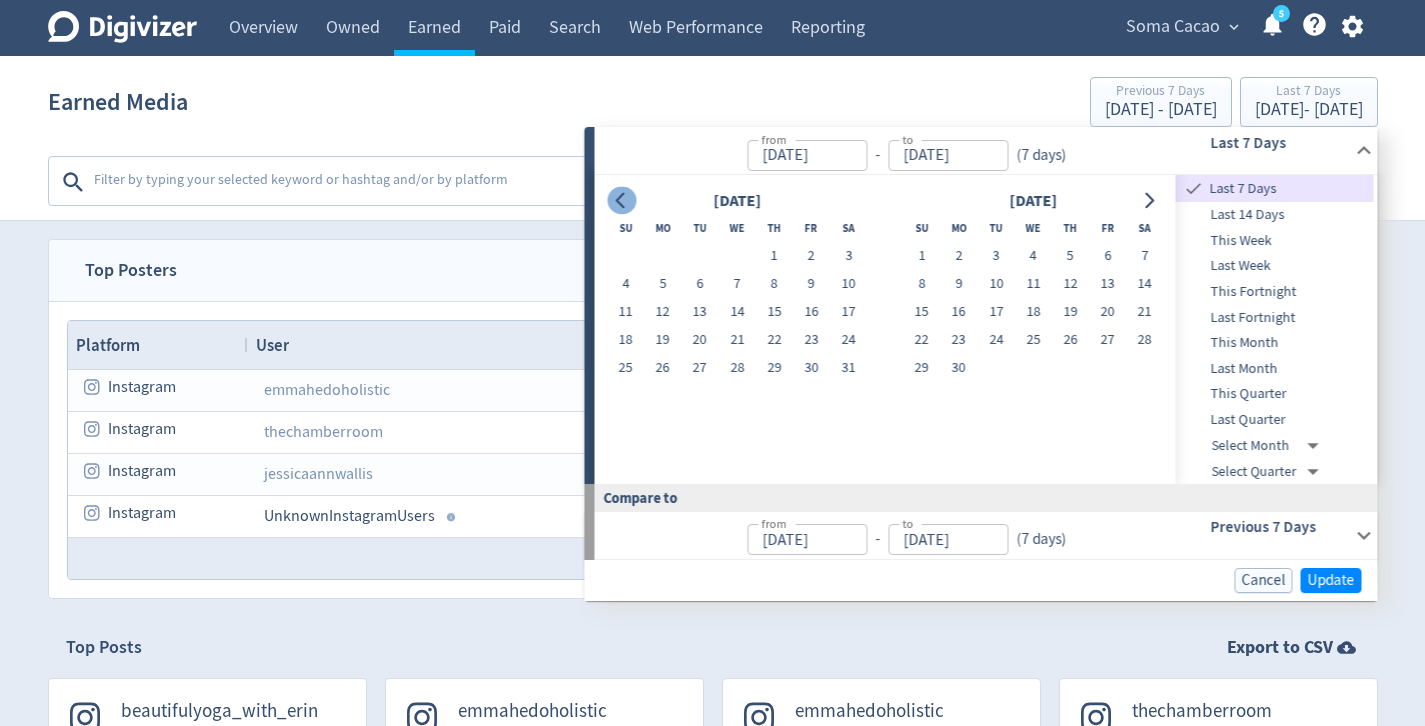 click 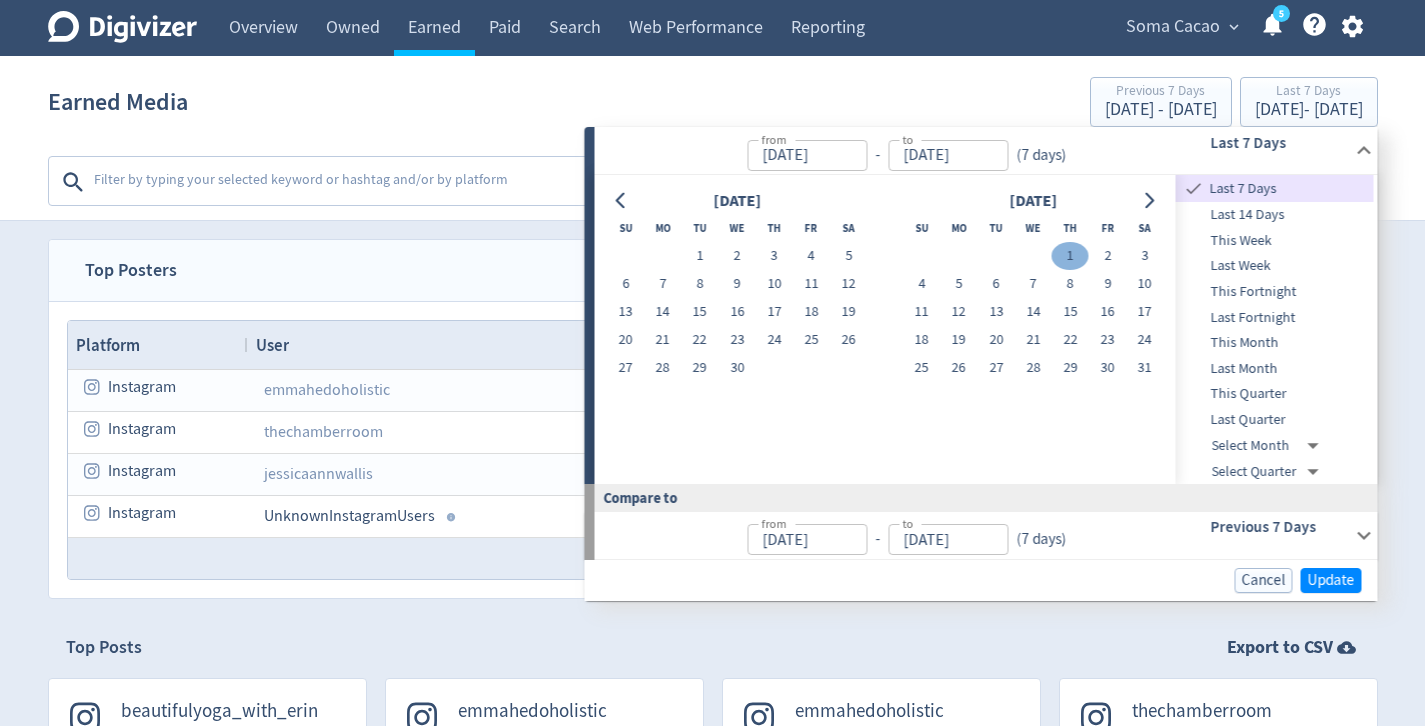 click on "1" at bounding box center [1070, 256] 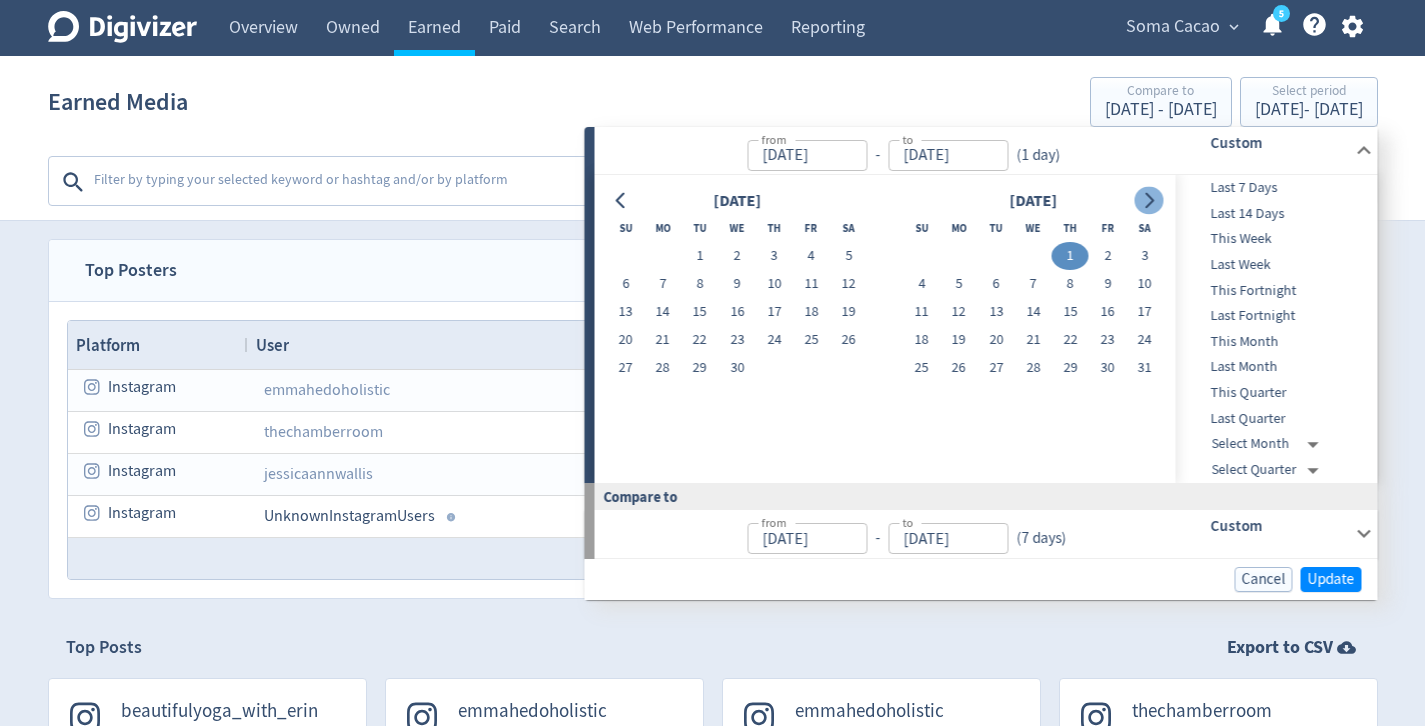 click 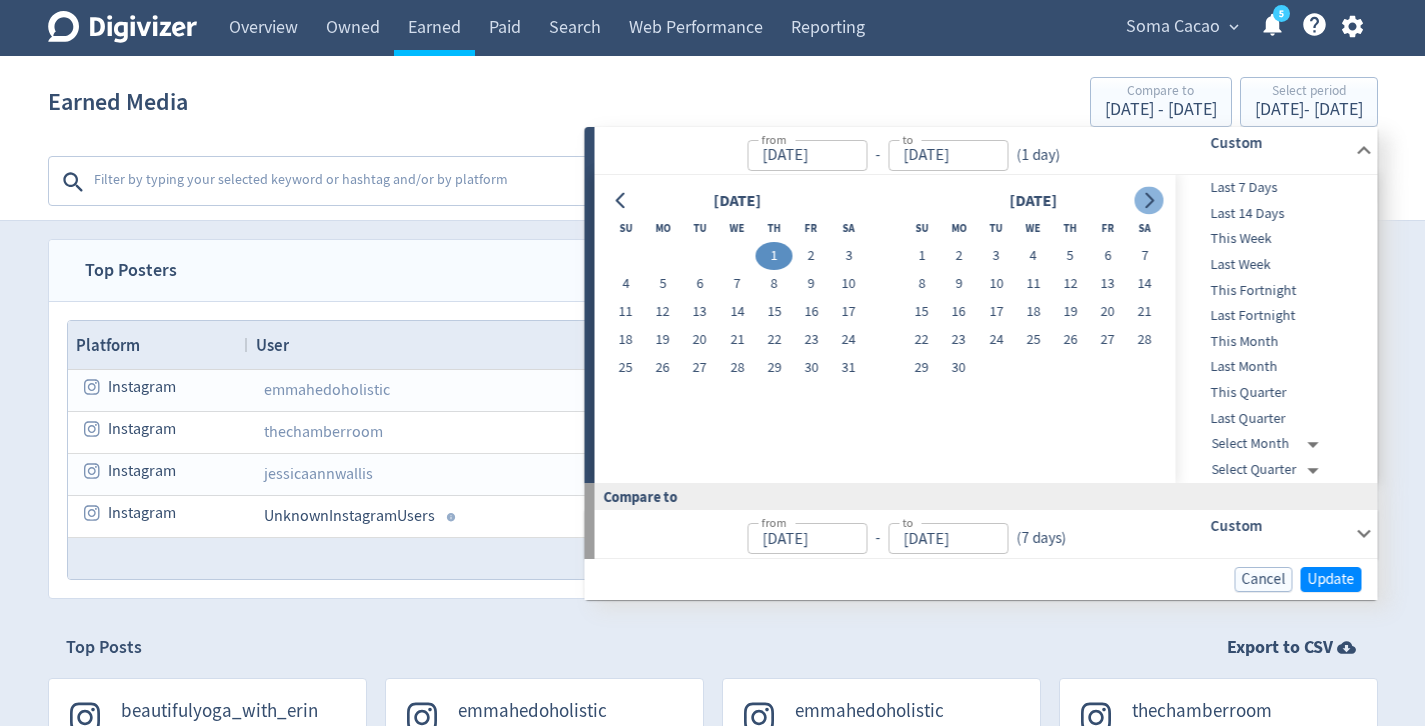 click 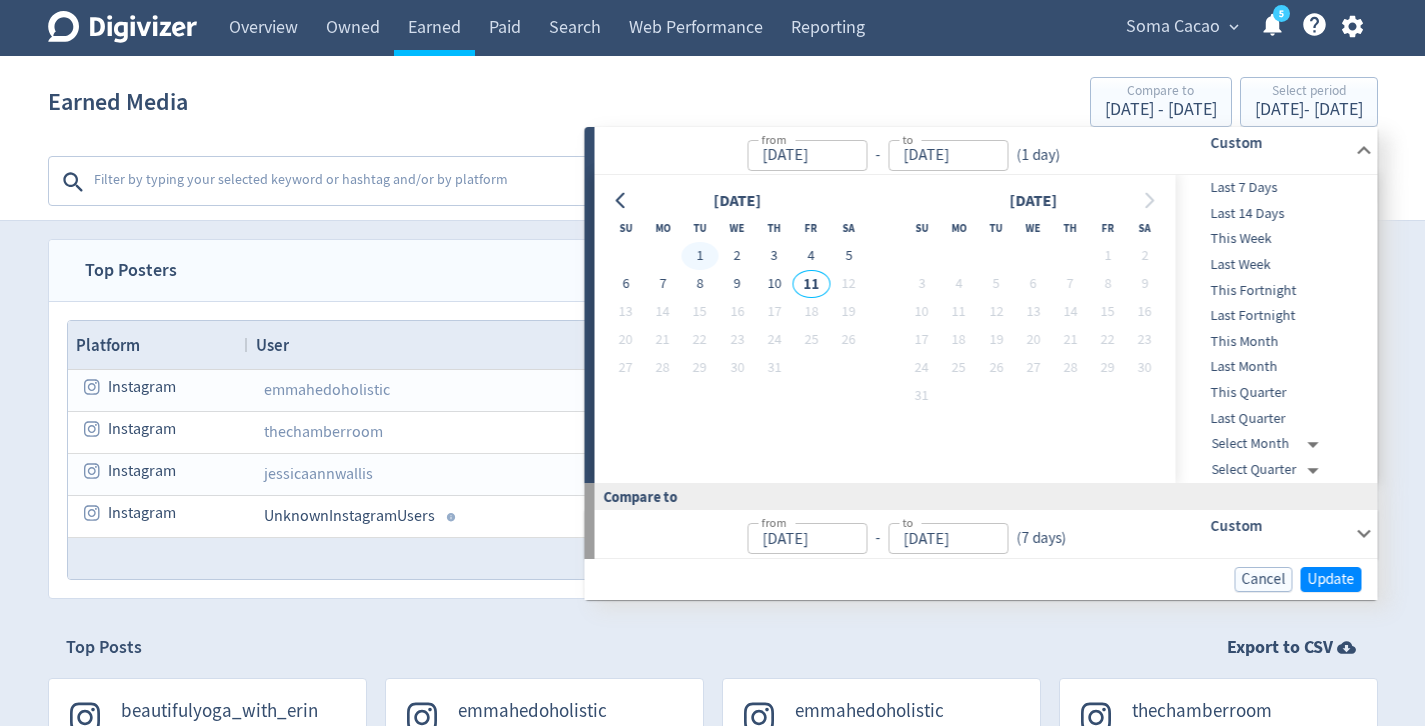 click on "1" at bounding box center (699, 256) 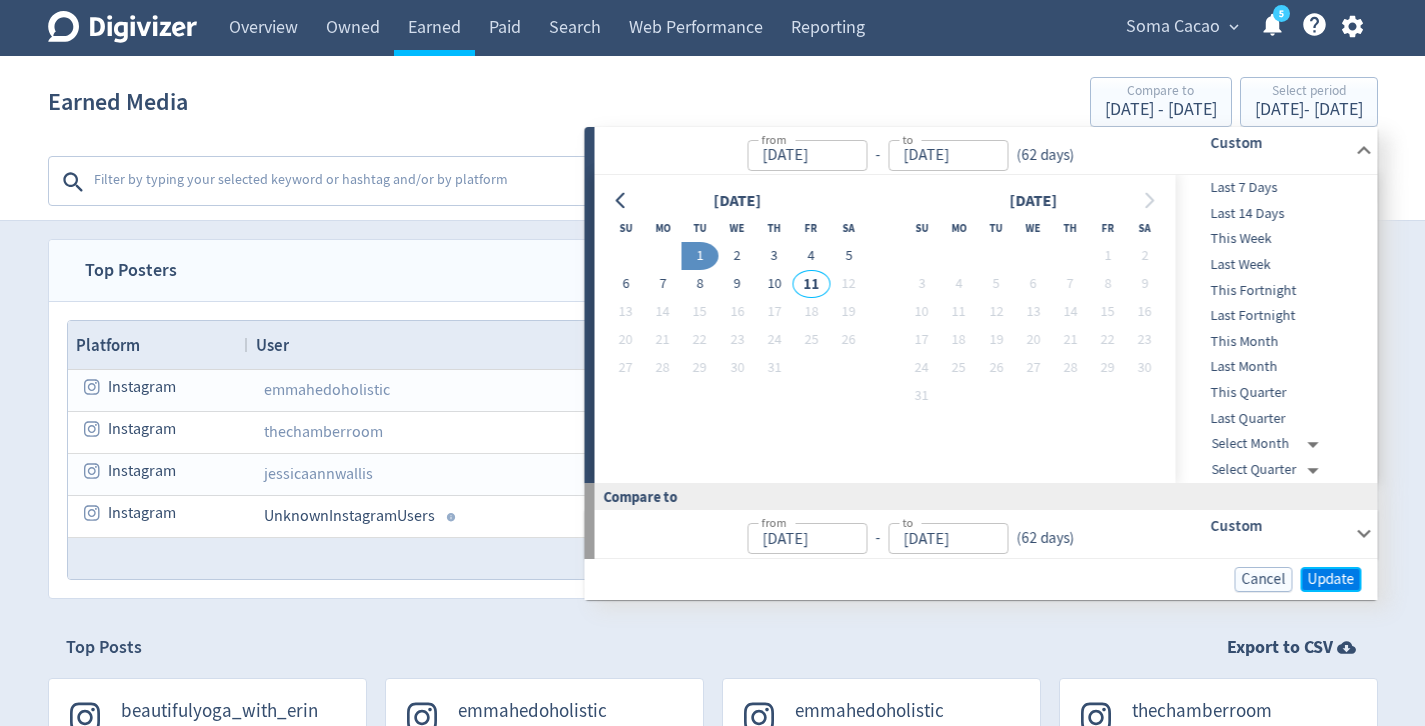 click on "Update" at bounding box center (1331, 579) 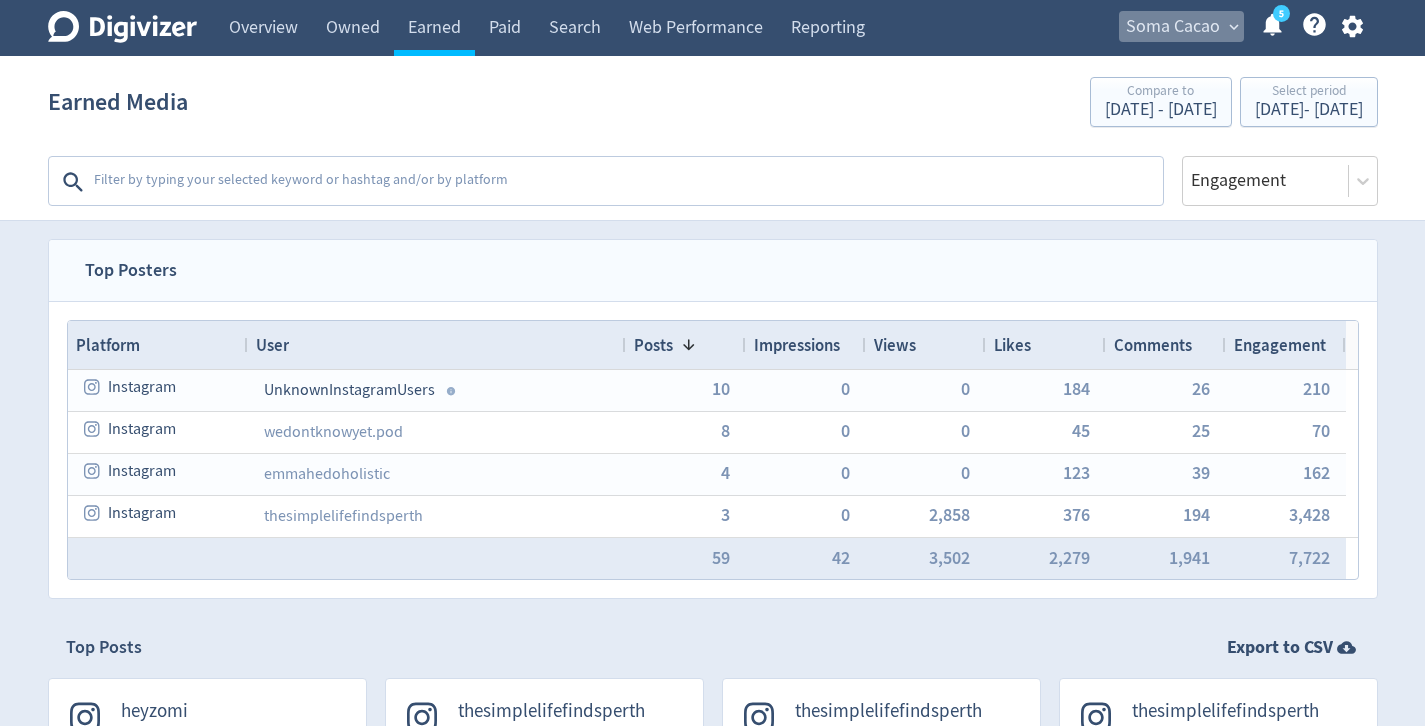 click on "Soma Cacao" at bounding box center (1173, 27) 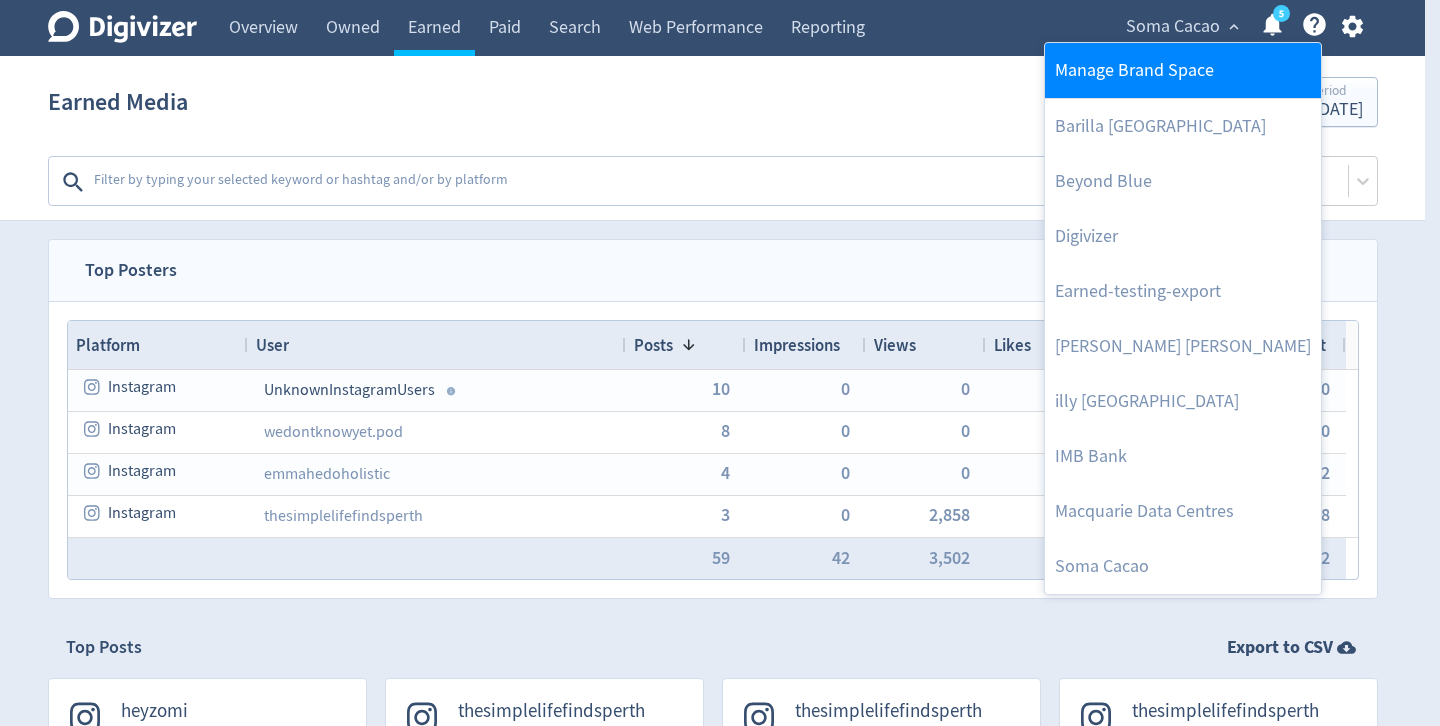 click on "Manage Brand Space" at bounding box center [1183, 70] 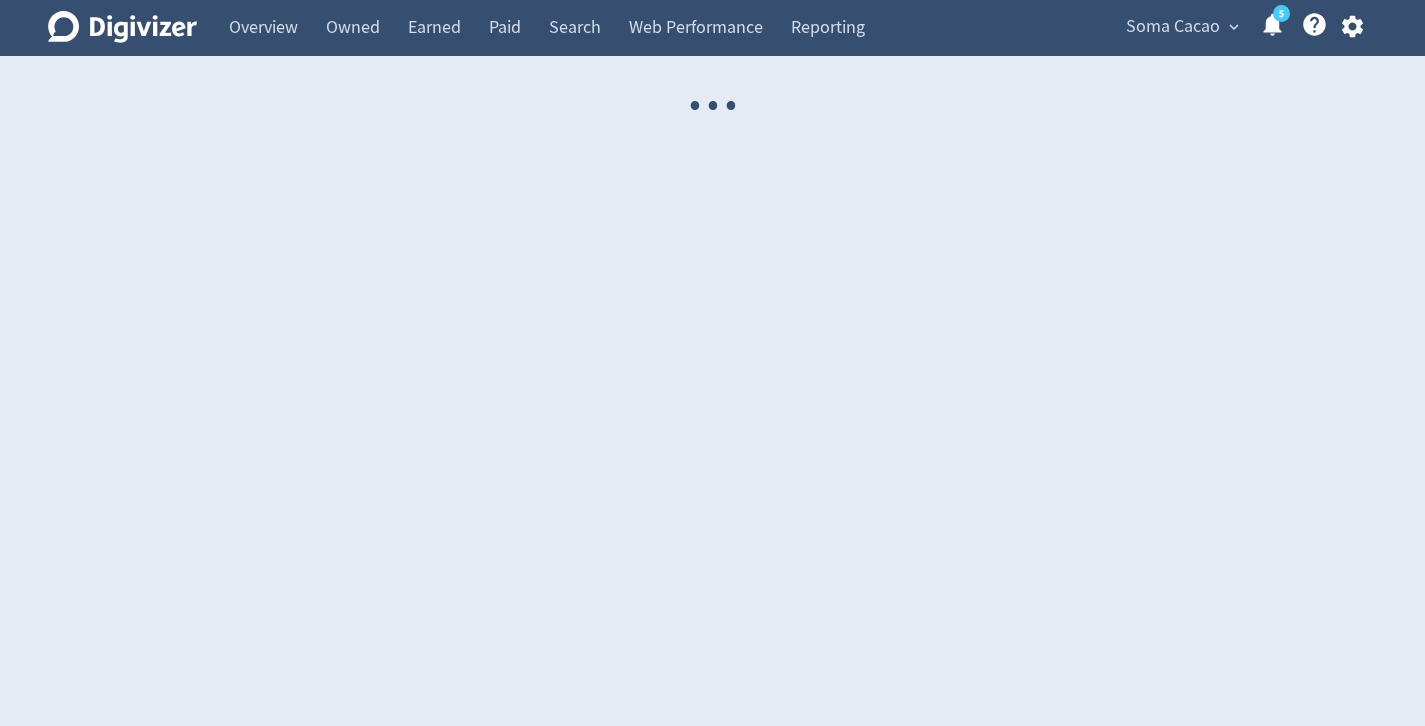 select on "USER" 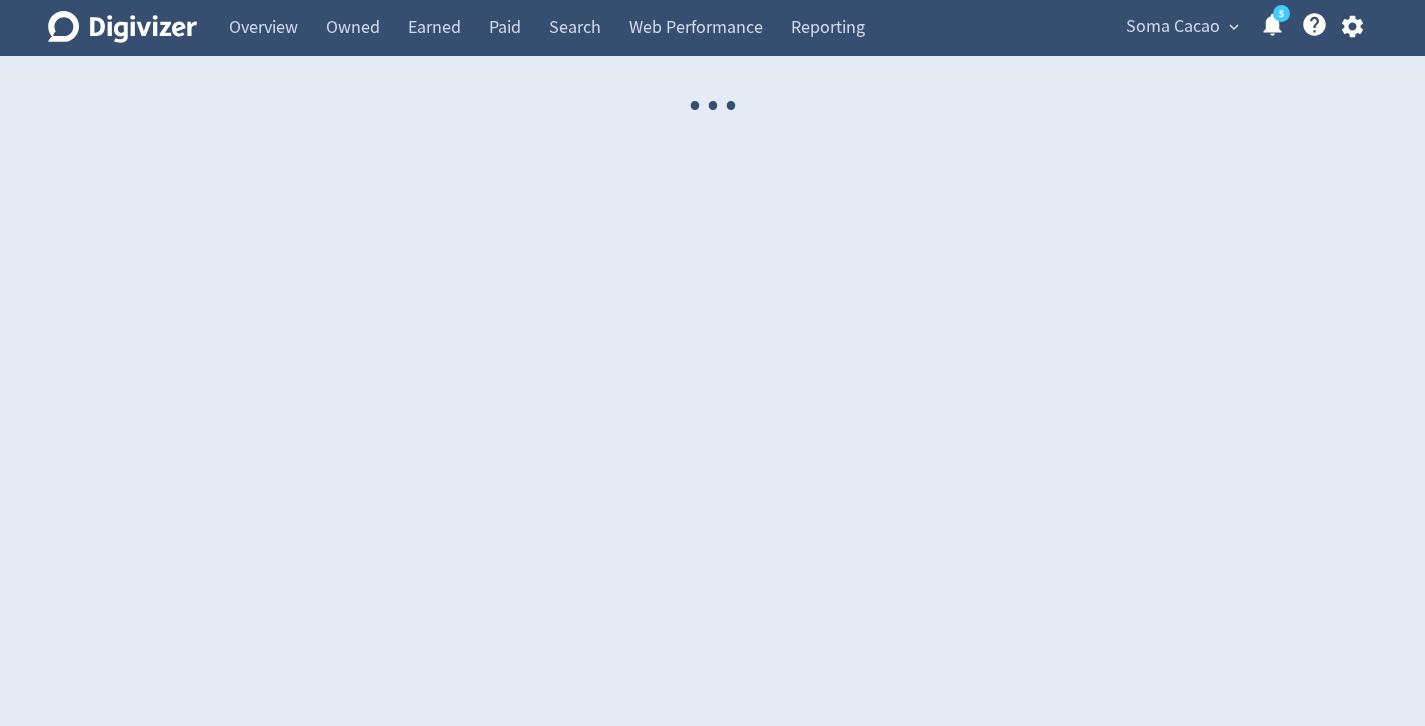 select on "USER" 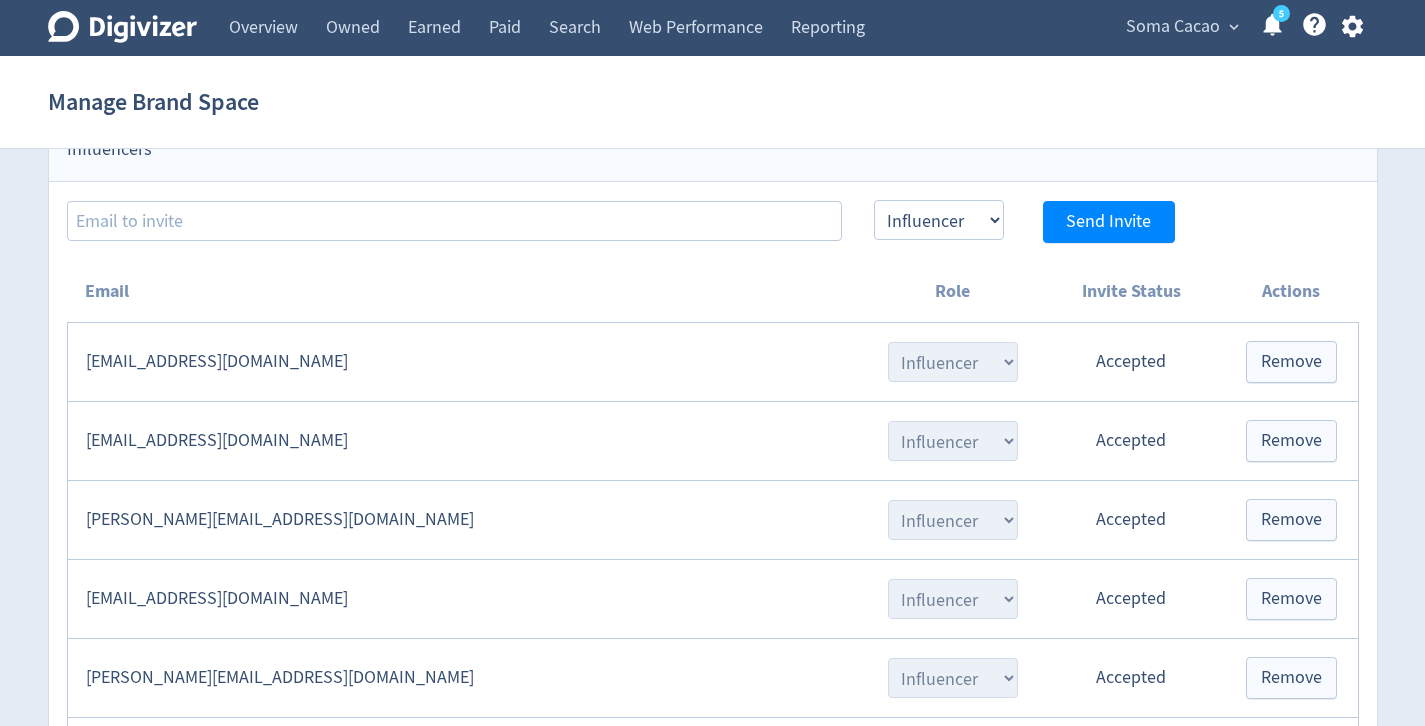 scroll, scrollTop: 2192, scrollLeft: 0, axis: vertical 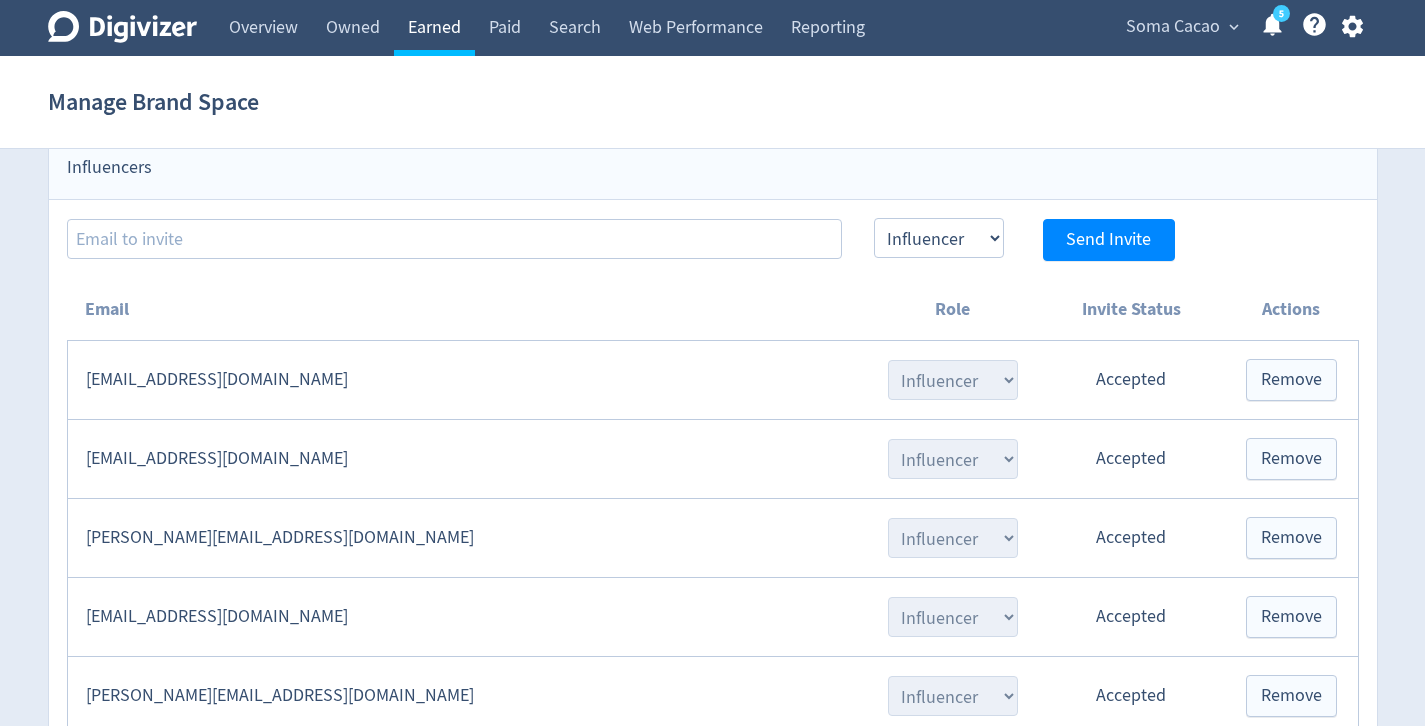 click on "Earned" at bounding box center [434, 28] 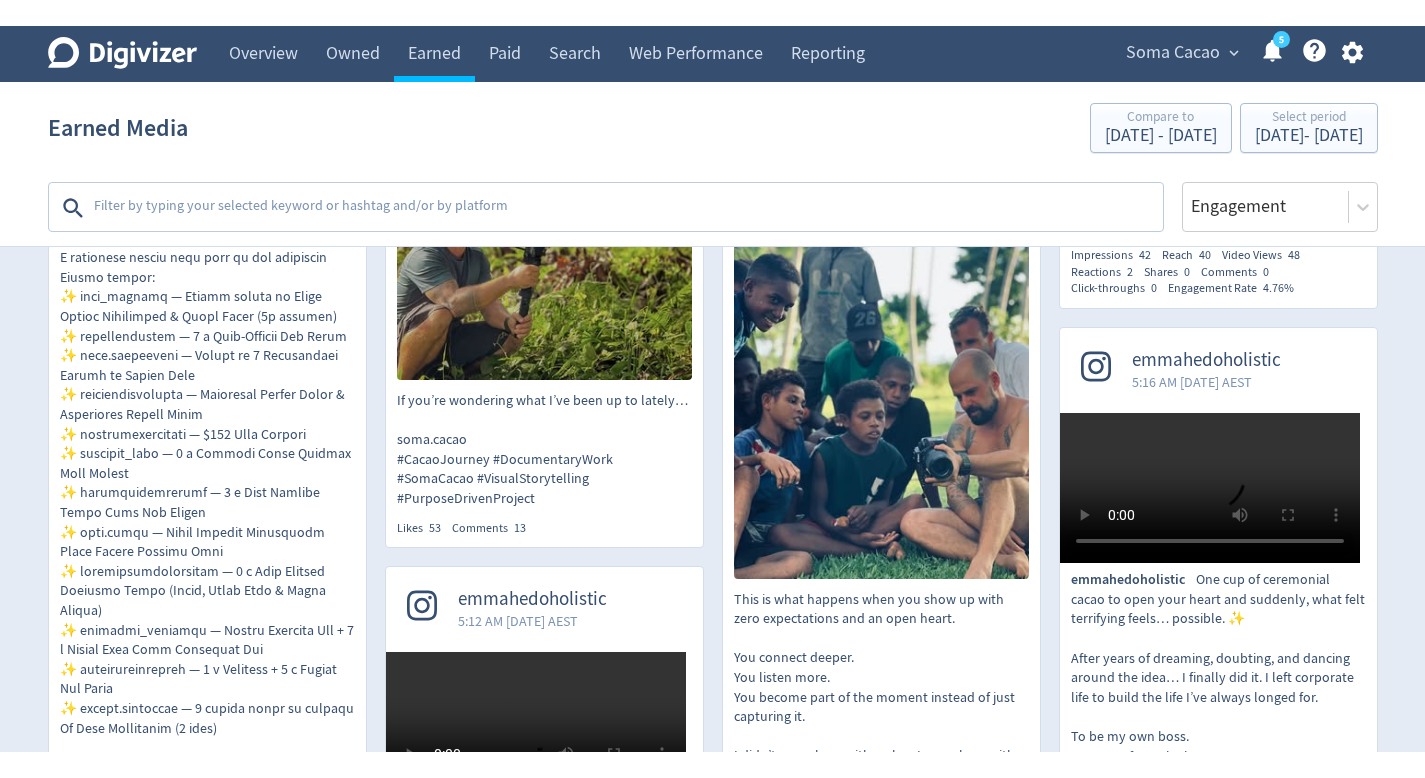 scroll, scrollTop: 0, scrollLeft: 0, axis: both 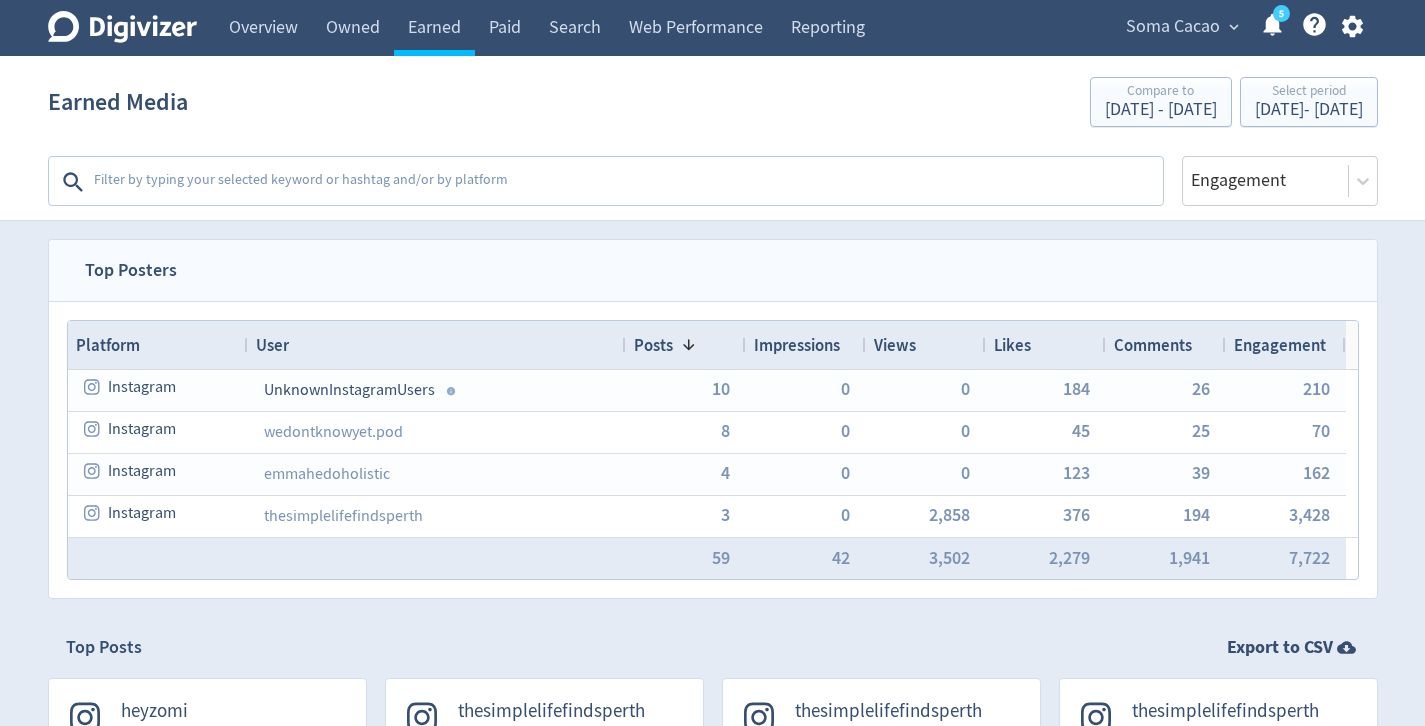 click on "Views" at bounding box center [926, 345] 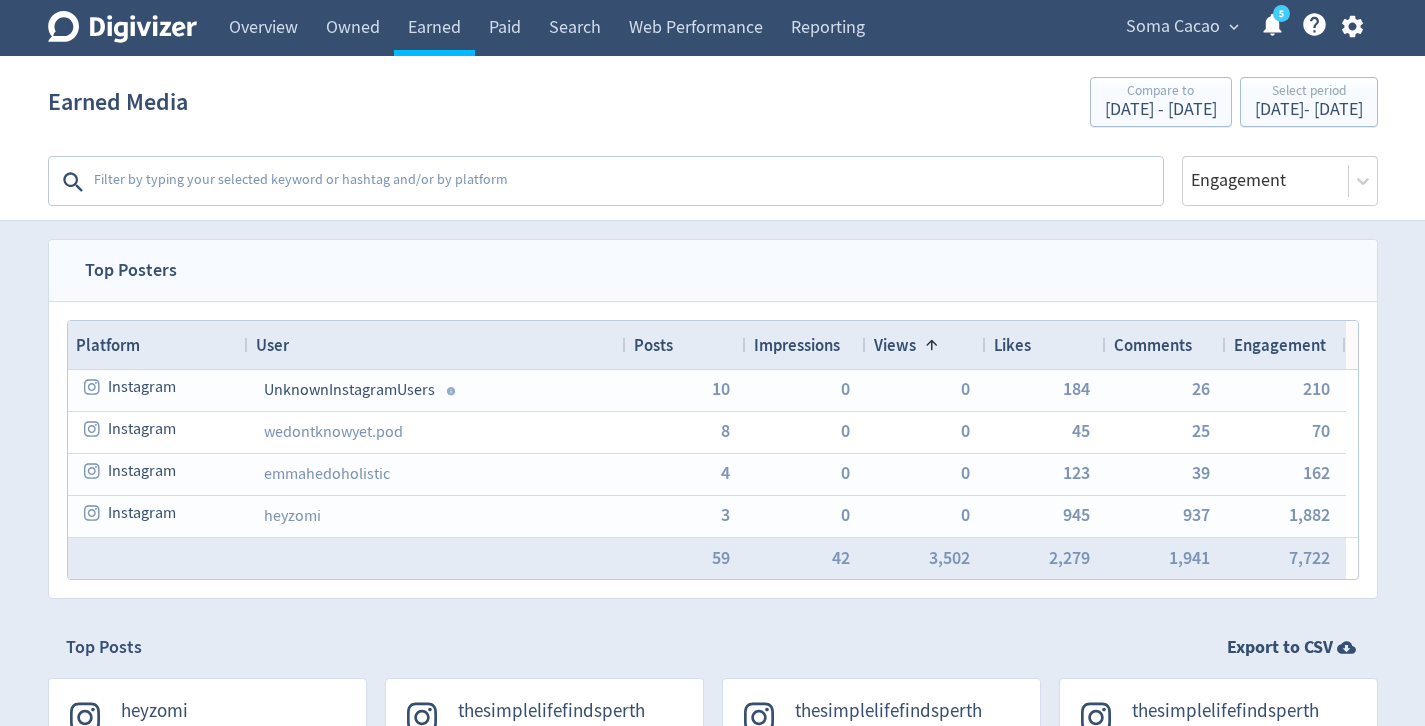 click at bounding box center (932, 345) 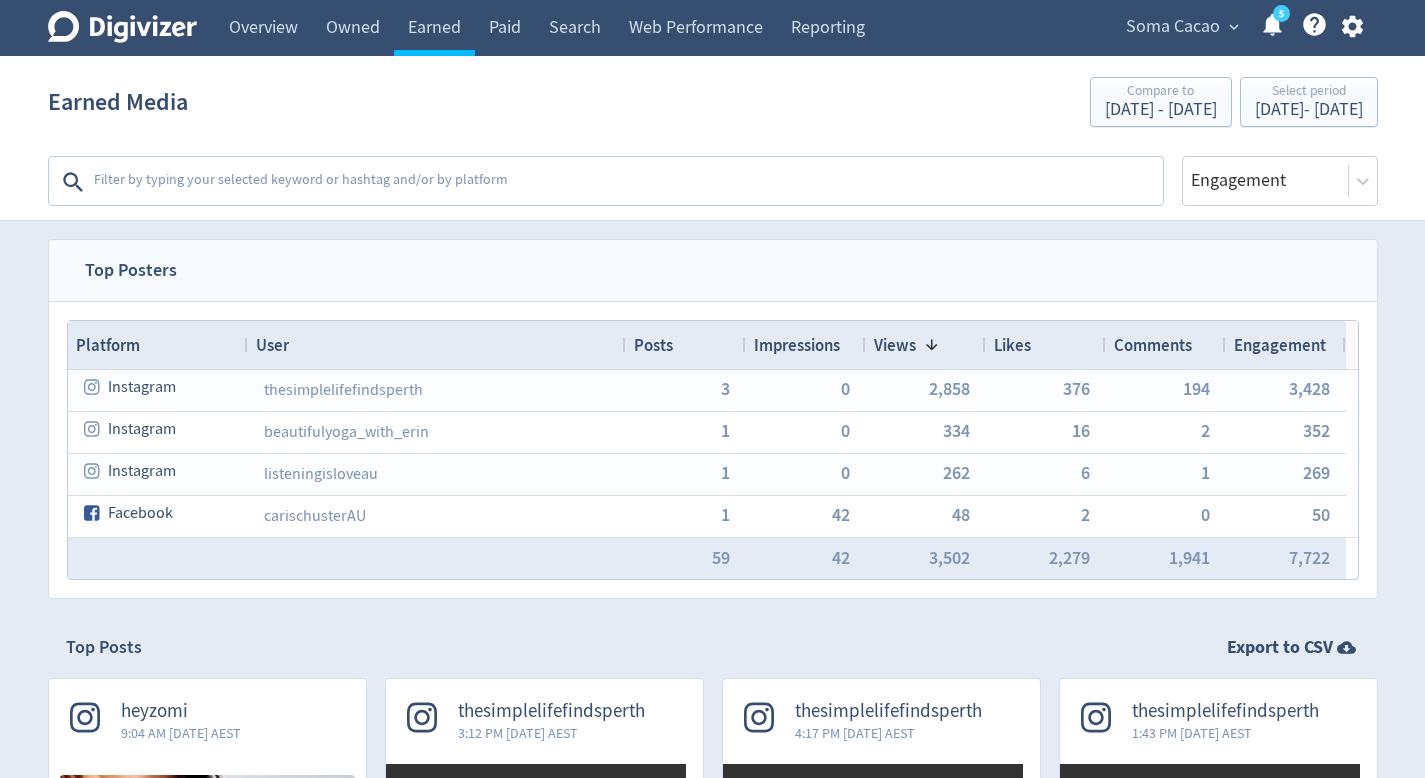 scroll, scrollTop: 5, scrollLeft: 0, axis: vertical 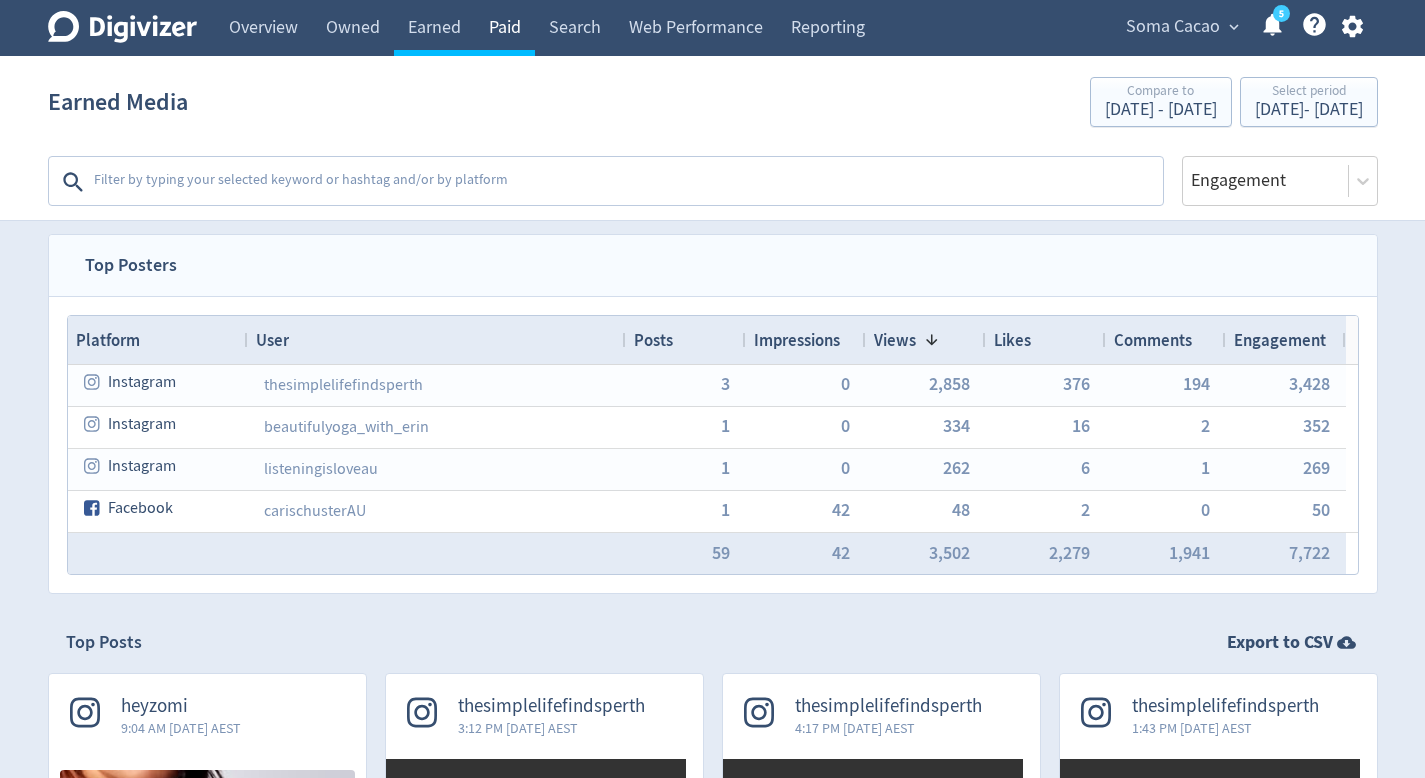 click on "Paid" at bounding box center [505, 28] 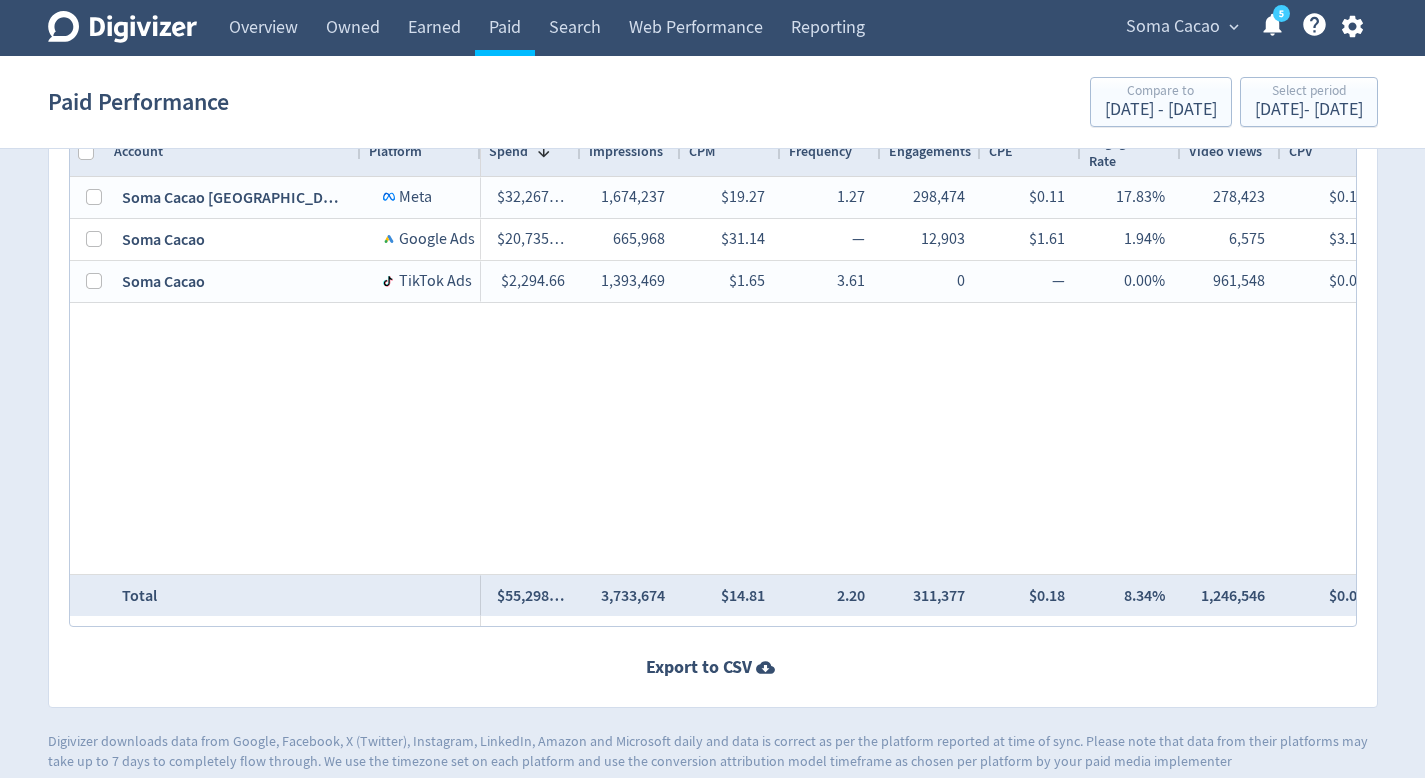 scroll, scrollTop: 1135, scrollLeft: 0, axis: vertical 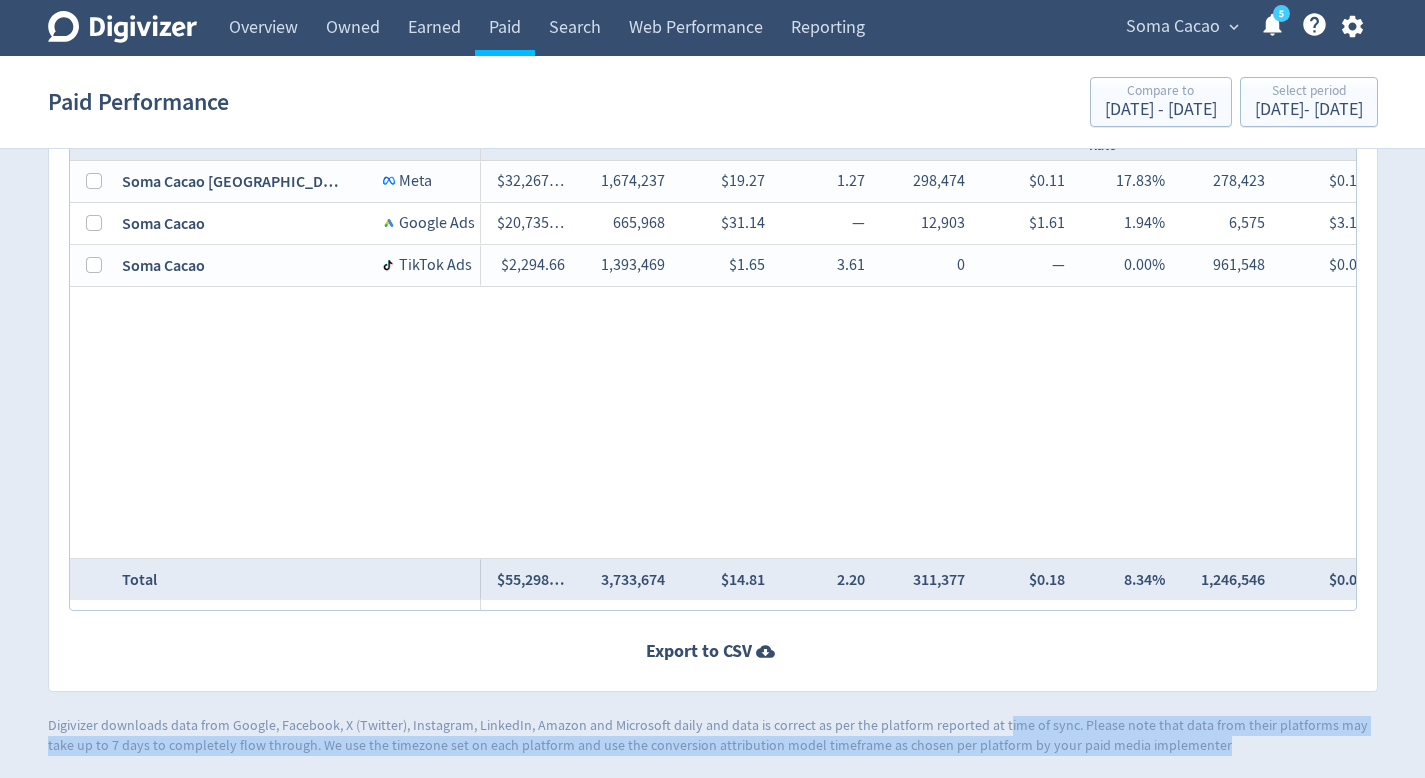drag, startPoint x: 1159, startPoint y: 741, endPoint x: 988, endPoint y: 720, distance: 172.28465 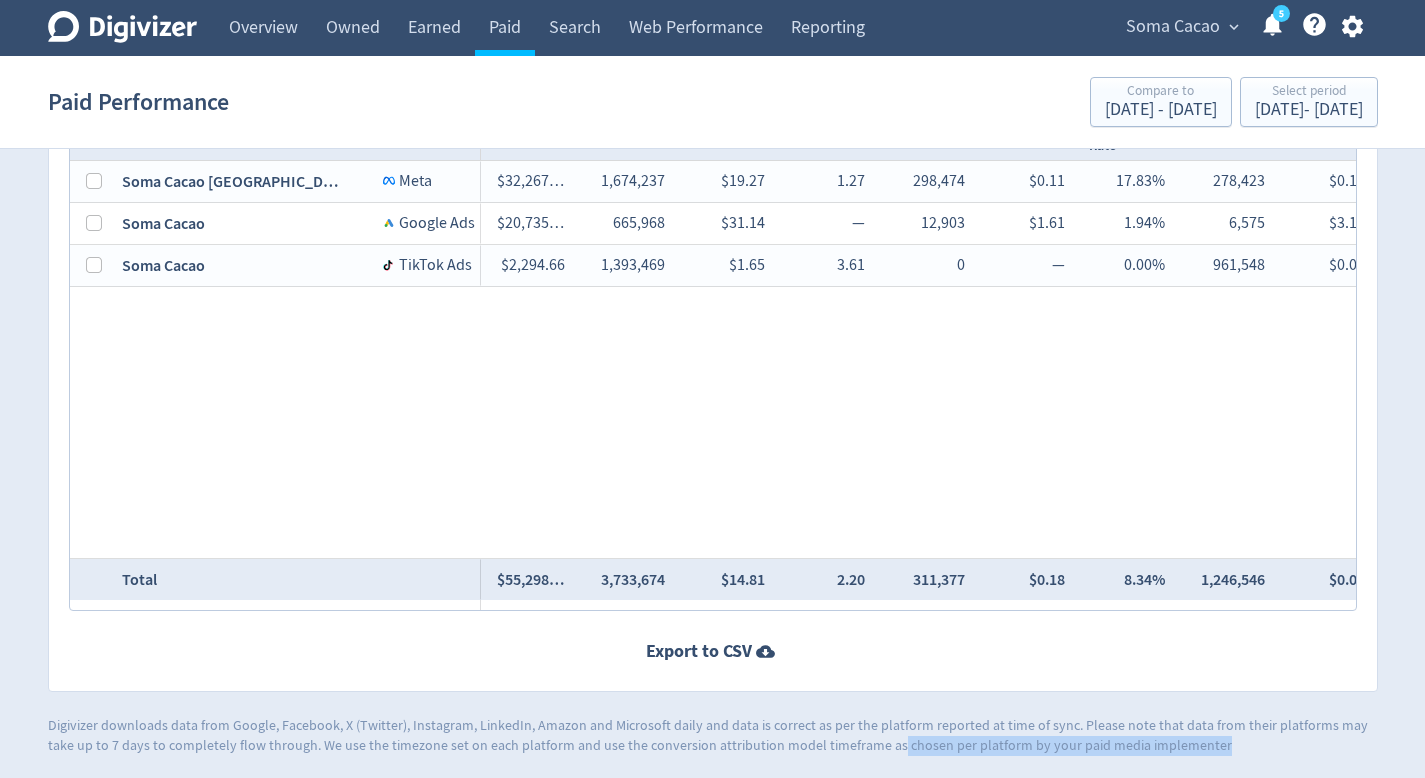 drag, startPoint x: 1196, startPoint y: 743, endPoint x: 830, endPoint y: 736, distance: 366.06693 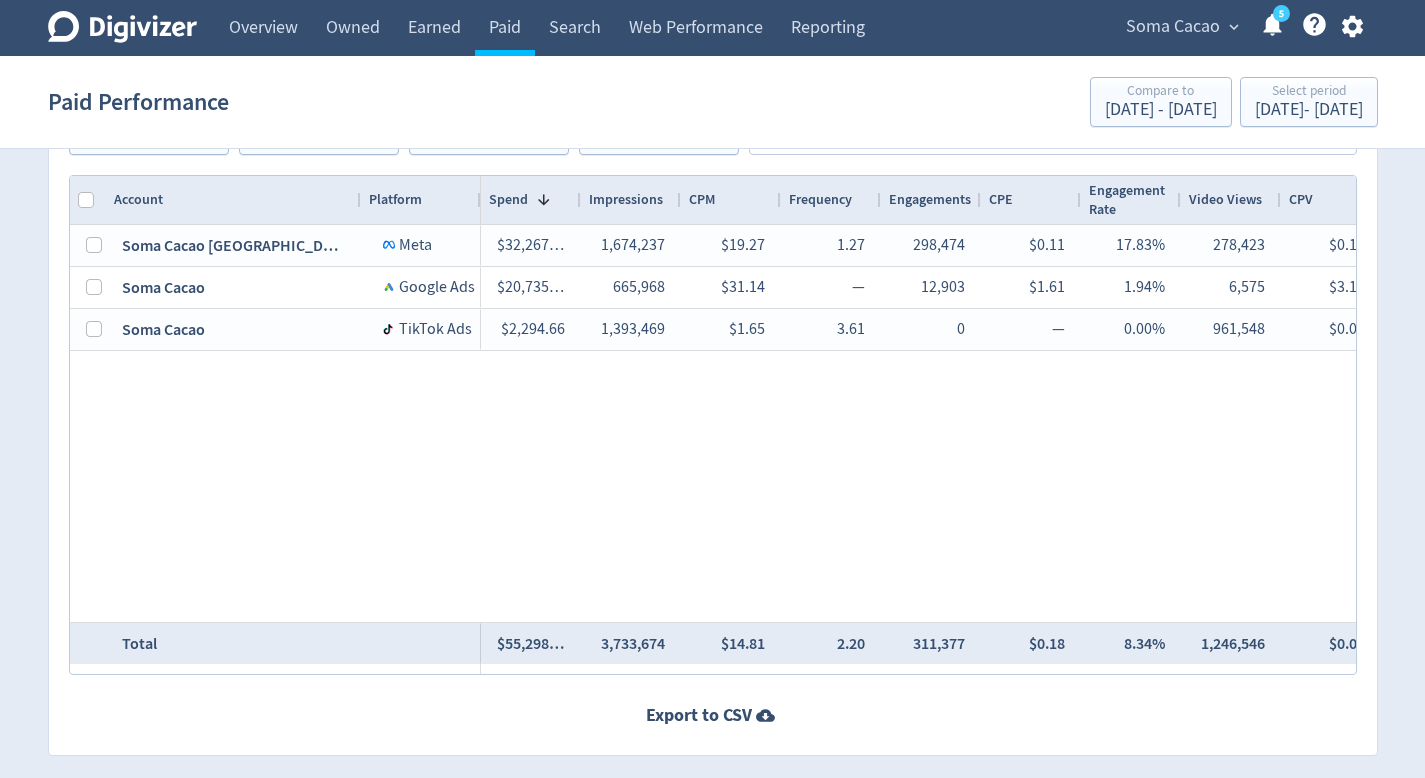 scroll, scrollTop: 1146, scrollLeft: 0, axis: vertical 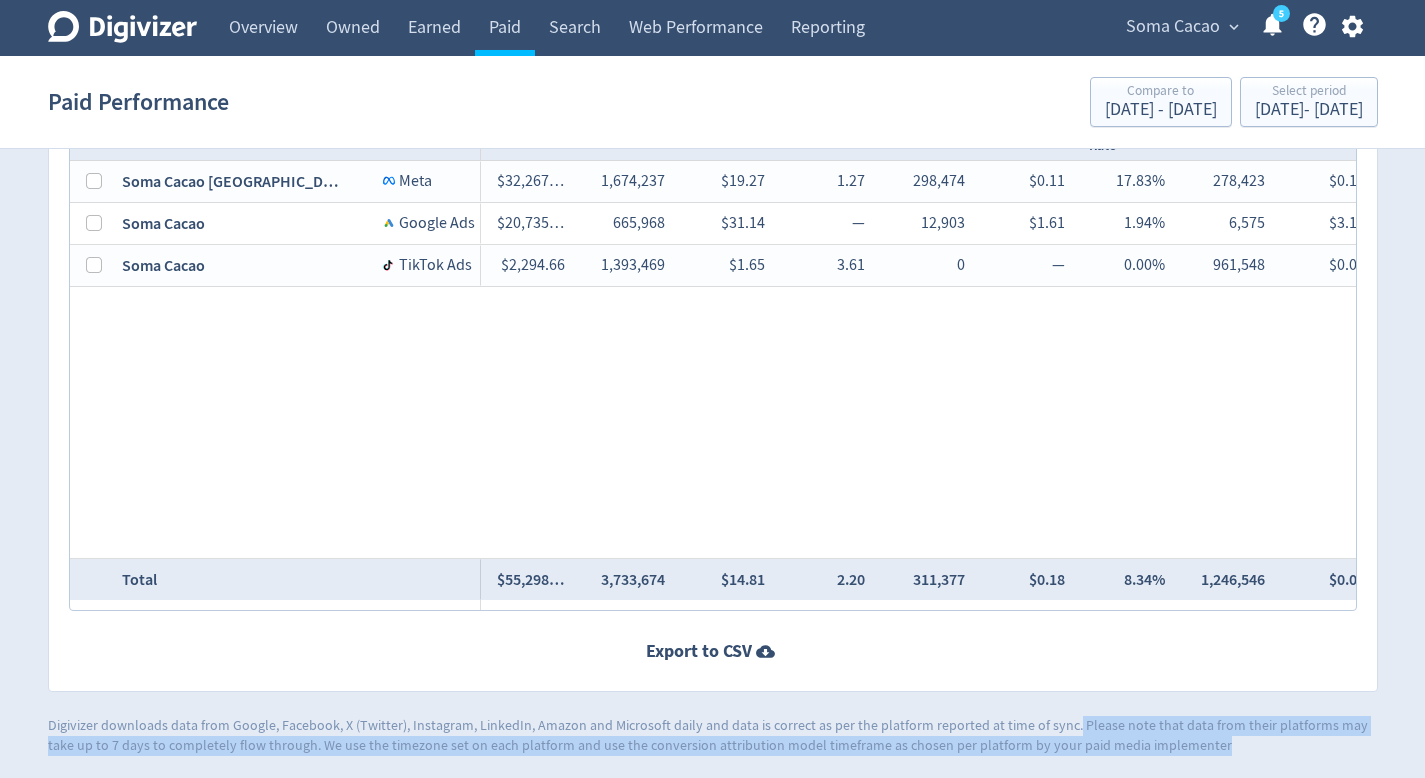 drag, startPoint x: 1157, startPoint y: 746, endPoint x: 1056, endPoint y: 724, distance: 103.36827 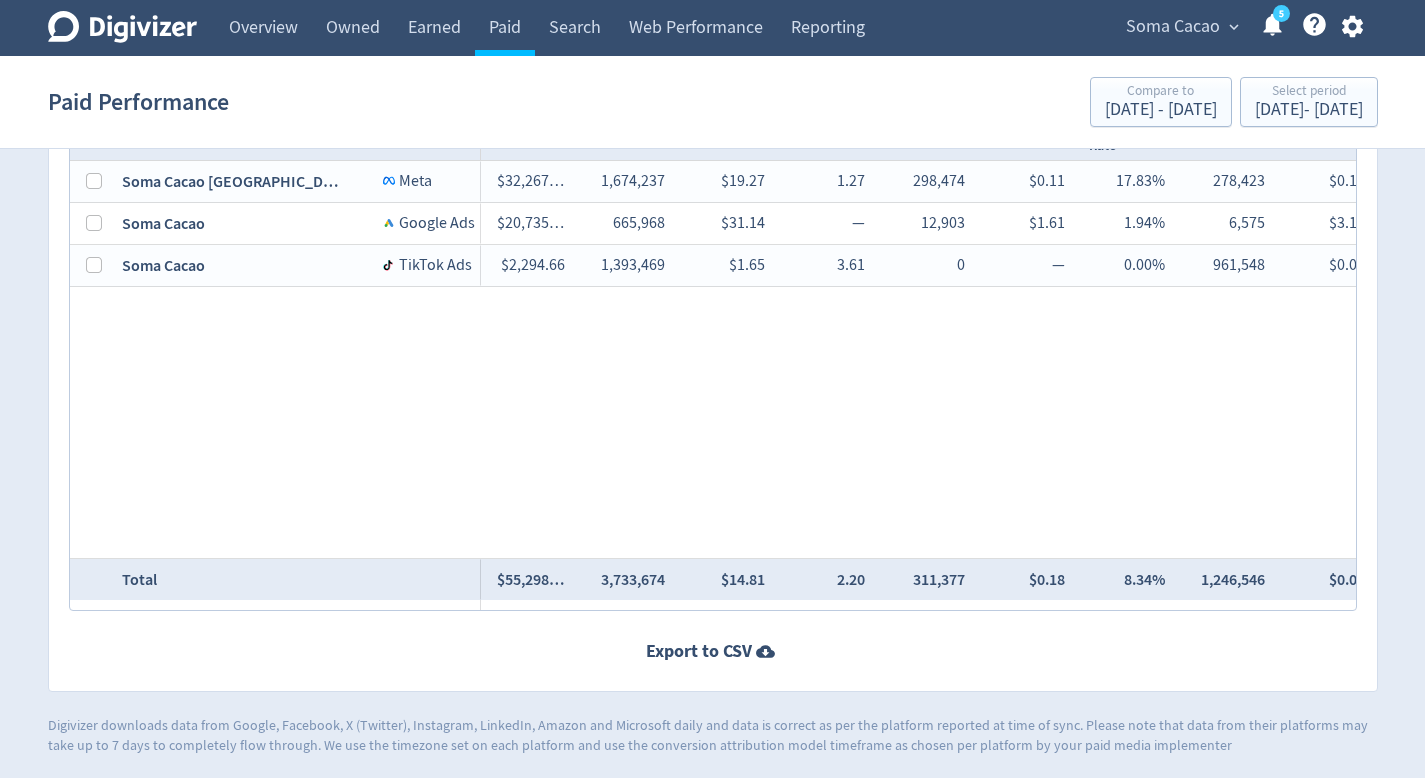 click on "Digivizer Logo [PERSON_NAME] Logo Overview Owned Earned Paid Search Web Performance Reporting Soma Cacao expand_more
5
Help Center - Searchable support on using Digivizer Overview Owned Earned Paid Search Web Reporting Paid Performance Compare to [DATE]   -   [DATE] Select period [DATE]  -   [DATE] Spend $55,298.09 12 % Logo of Meta Platforms -- Graphic created by [PERSON_NAME] * Meta $32,267.86 13 % Google Ads $20,735.57 4 % TikTok Ads $2,294.66 43 % Impressions 3.7M 14 % Logo of Meta Platforms -- Graphic created by [PERSON_NAME] * 1.7M 15 % 666K 5 % 1.4M 20 % CPM $14.81 3 % $19.27 3 % $31.14 9 % $1.65 28 % Engagements 311K 20 % Logo of Meta Platforms -- Graphic created by [PERSON_NAME] * 298K 23 % 13K 199 % 0 _ CPE $0.18 11 % $0.11 13 % $1.61 68 % $0.00 _ Clicks 155K 34 % Logo of Meta Platforms -- Graphic created by [PERSON_NAME] * 17K 10 % 13K 4 % 126K 39 % CPC $0.36 34 % $1.92 3 % $1.65 7 % $0.02 6 % Conversions 5.34K 12 % * 4.00K 12 % 11" at bounding box center (712, -196) 